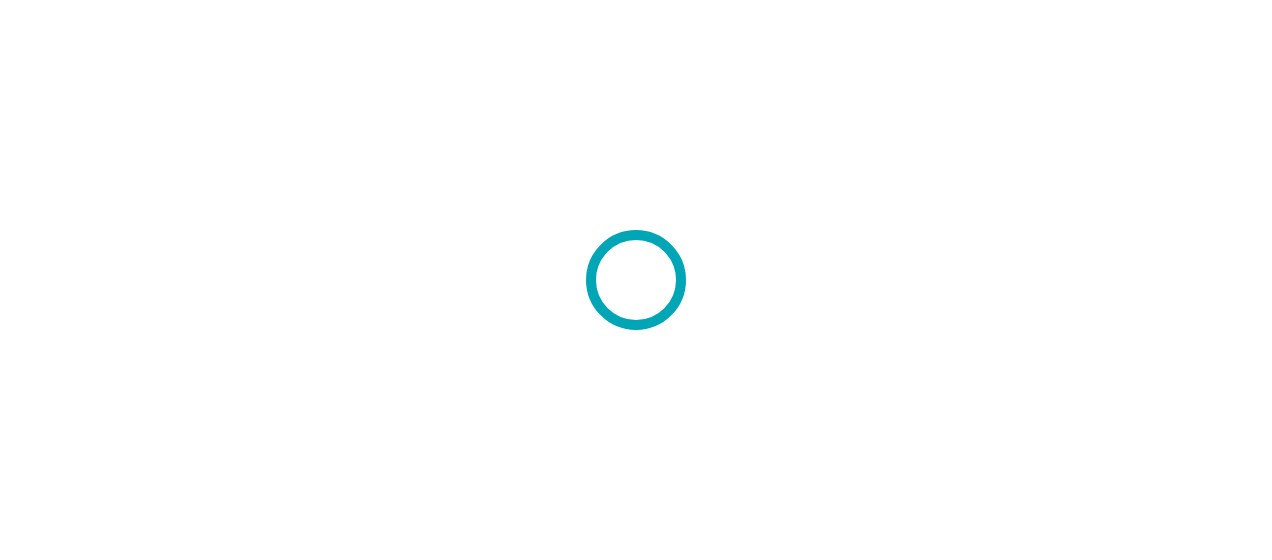 scroll, scrollTop: 0, scrollLeft: 0, axis: both 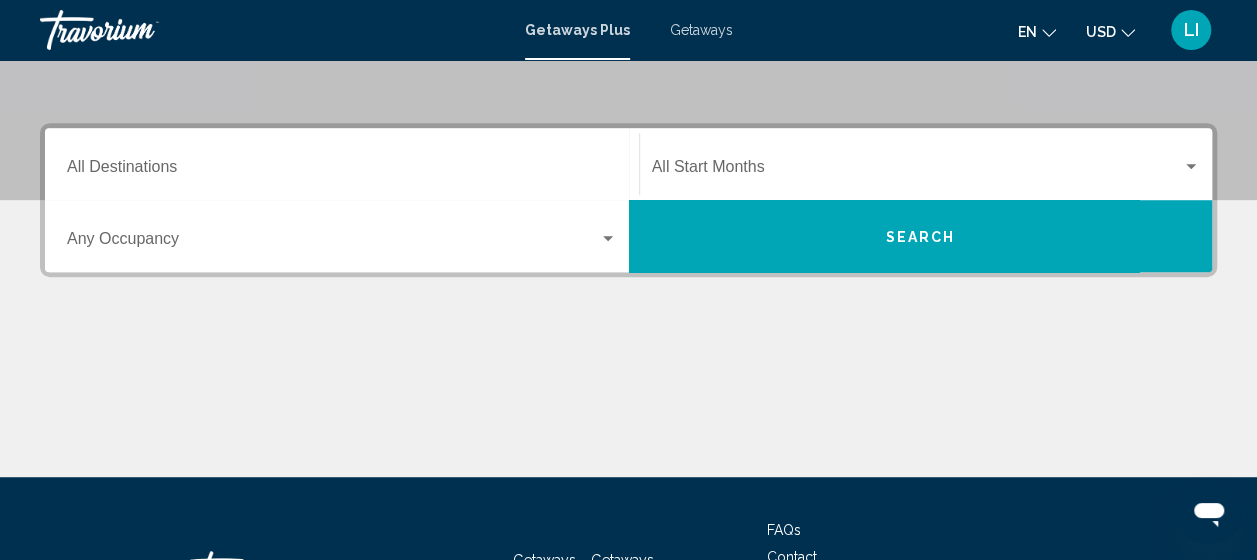 click on "Destination All Destinations" at bounding box center (342, 171) 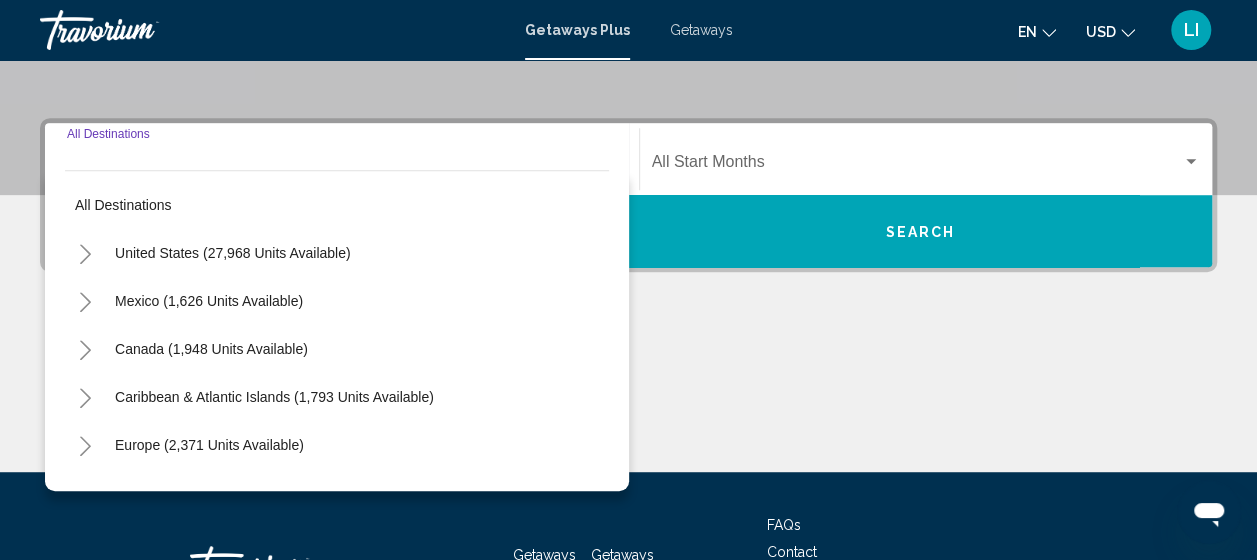 scroll, scrollTop: 458, scrollLeft: 0, axis: vertical 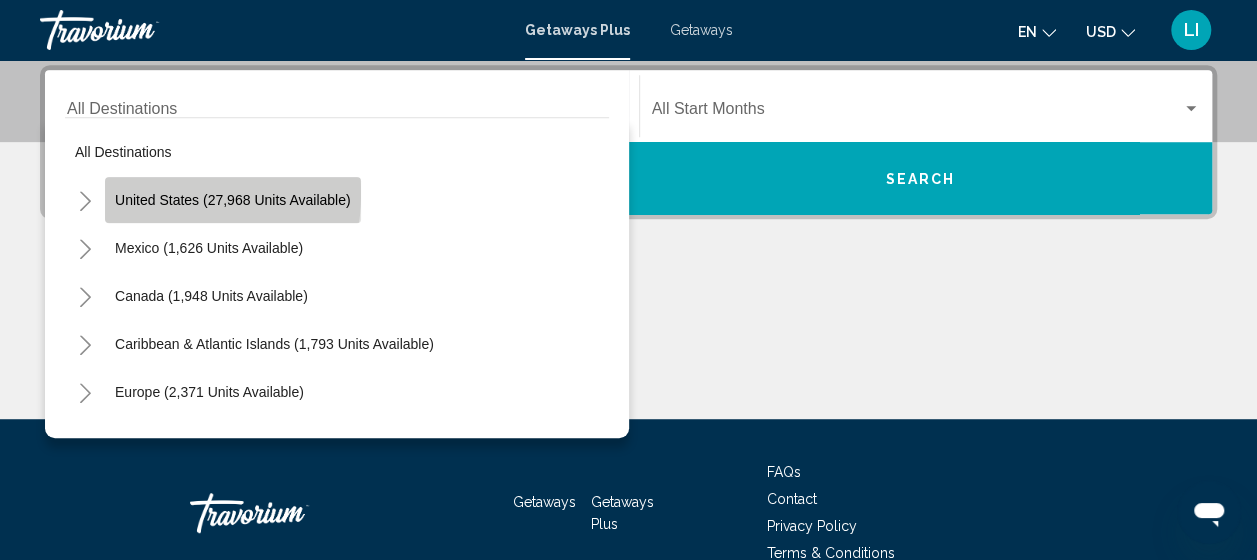 click on "United States (27,968 units available)" 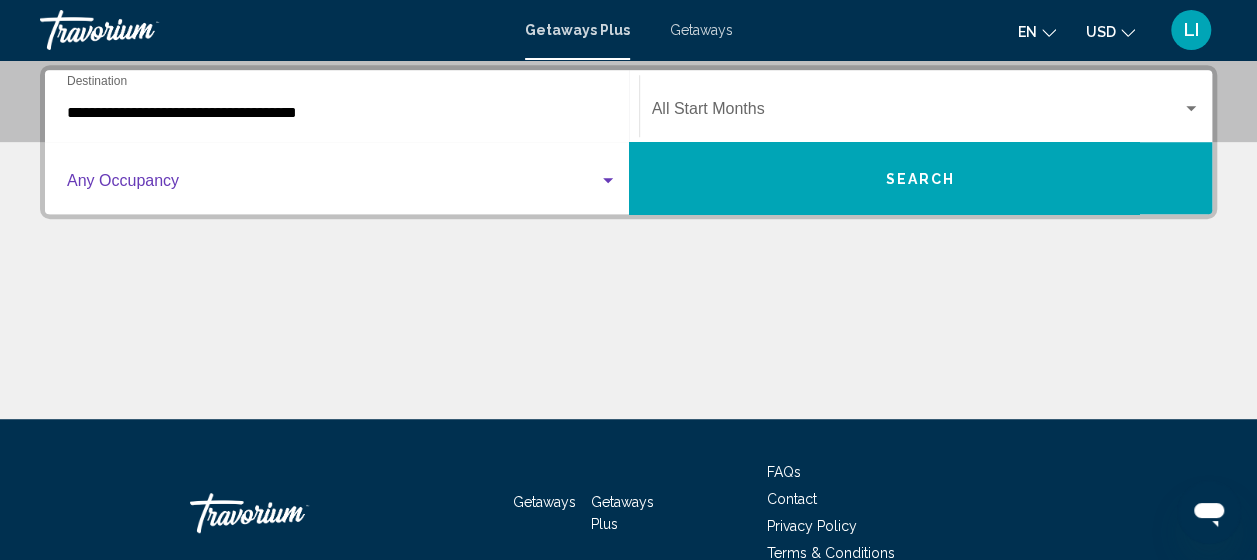 click at bounding box center [333, 185] 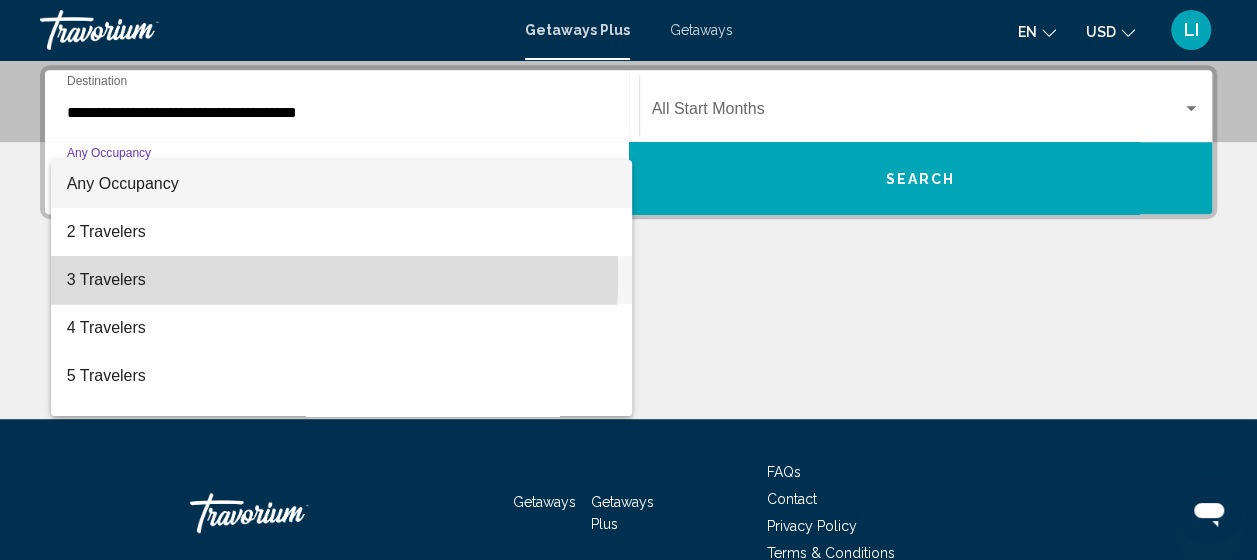 click on "3 Travelers" at bounding box center (342, 280) 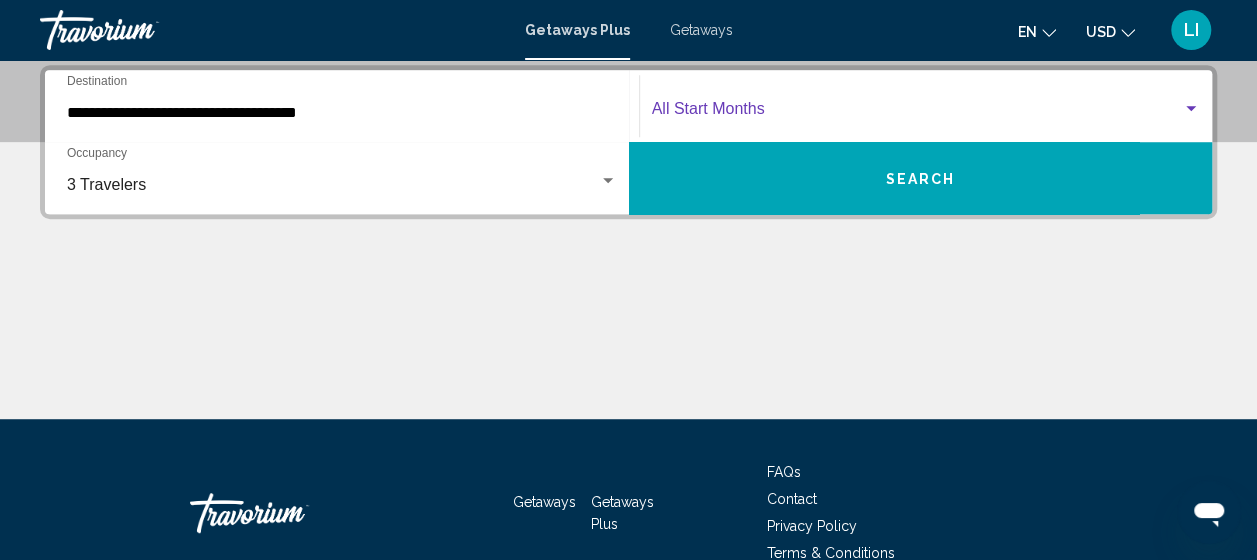 click at bounding box center (917, 113) 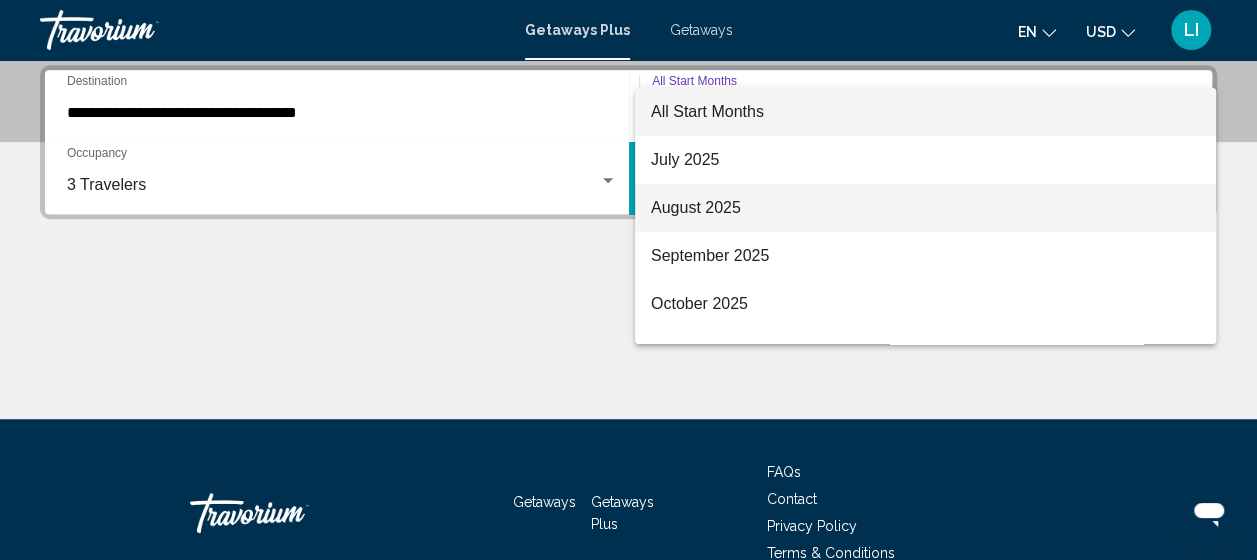 click on "August 2025" at bounding box center [925, 208] 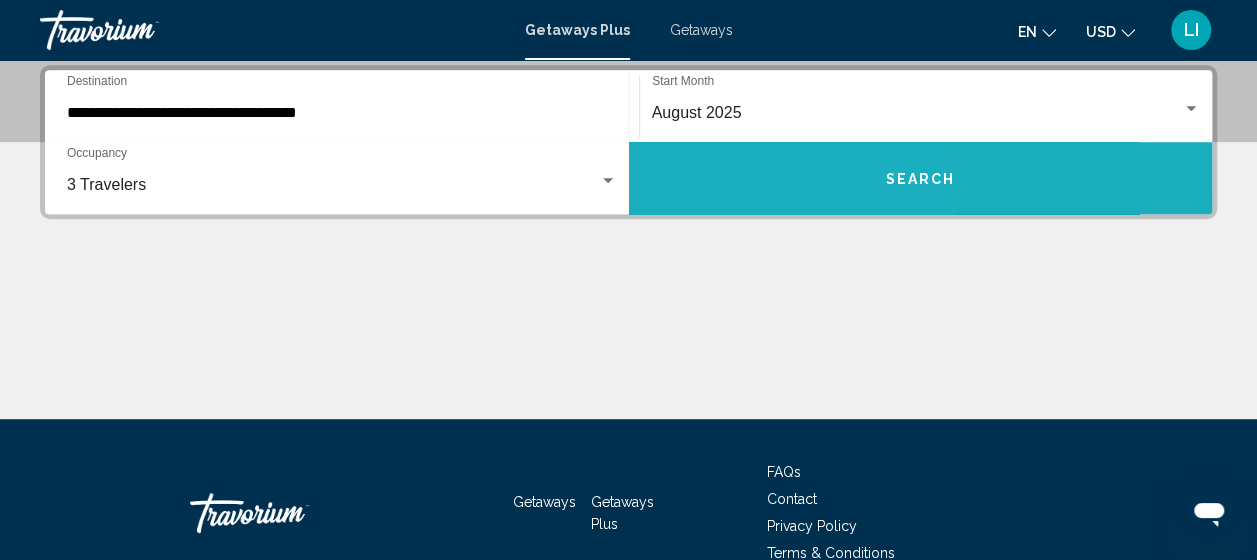 click on "Search" at bounding box center (921, 178) 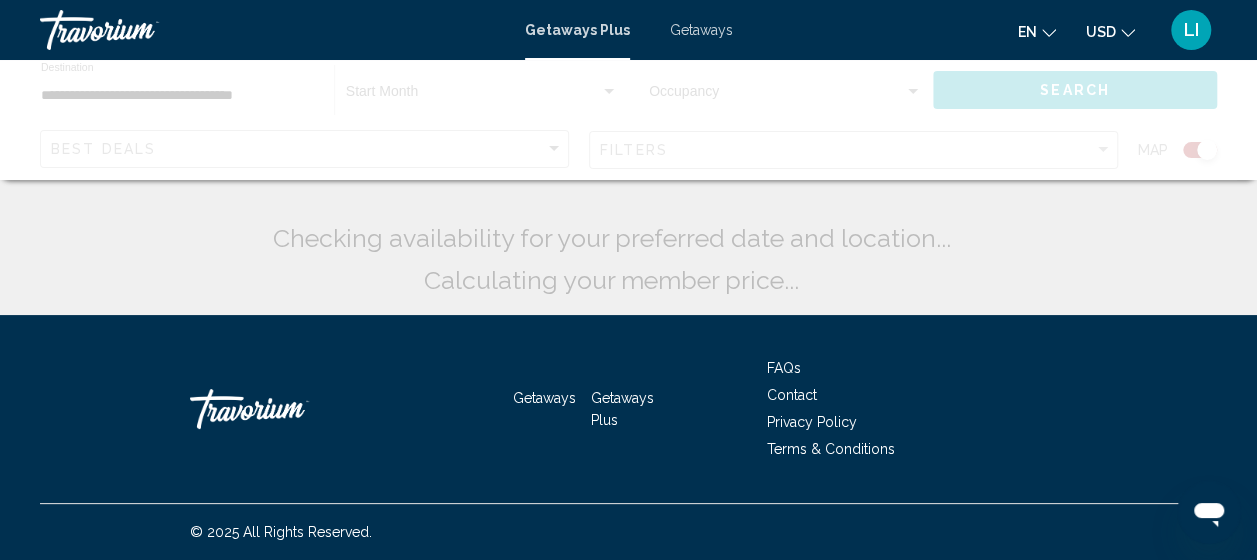 scroll, scrollTop: 0, scrollLeft: 0, axis: both 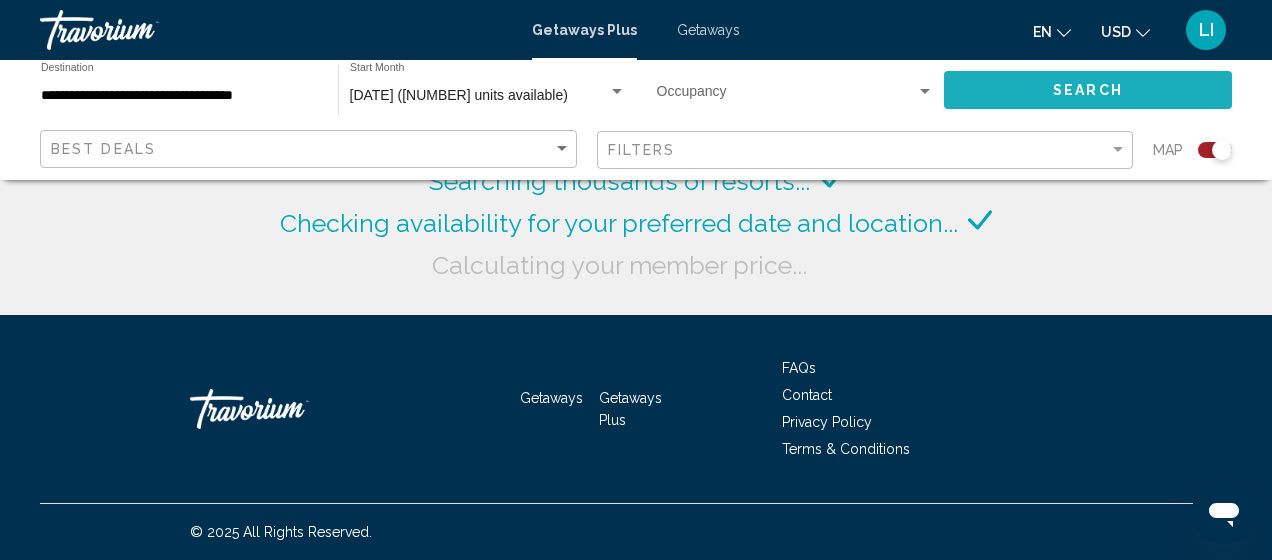 click on "Search" 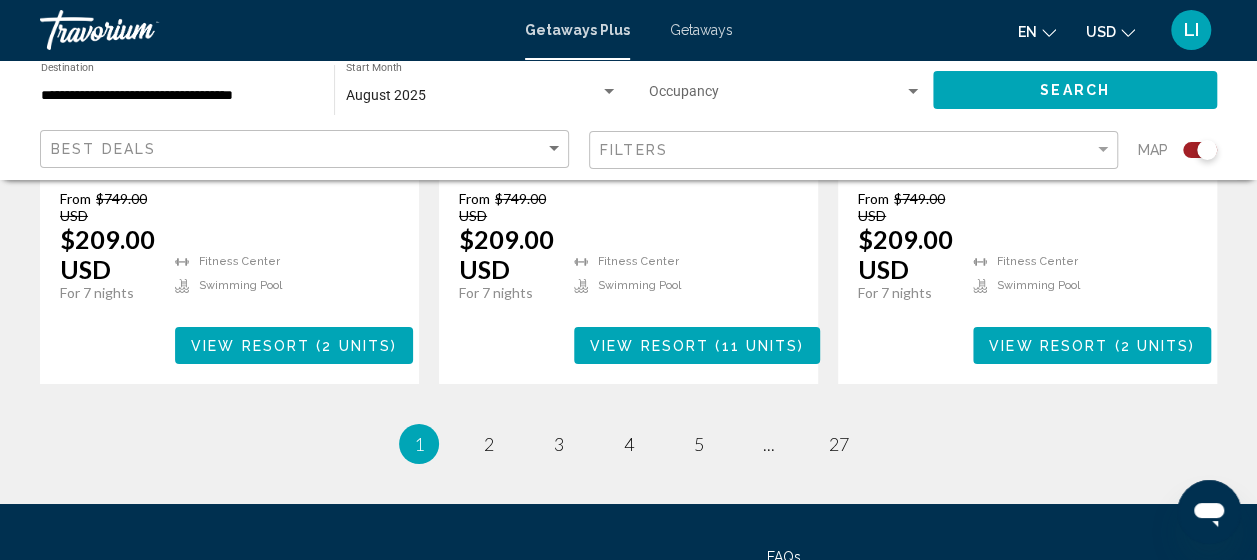 scroll, scrollTop: 3400, scrollLeft: 0, axis: vertical 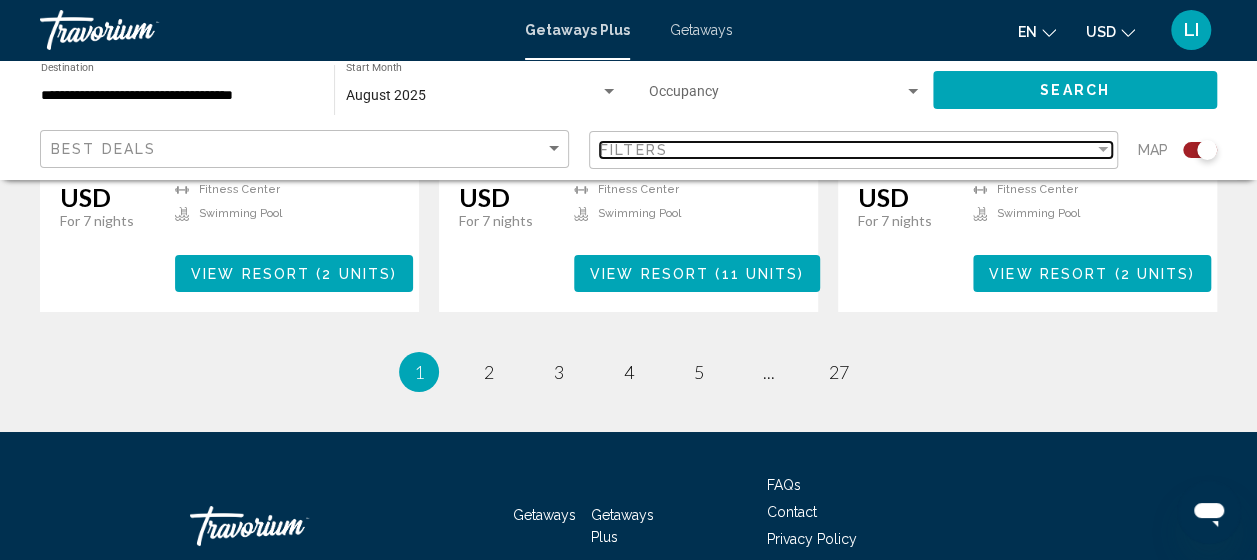 click on "Filters" at bounding box center [634, 150] 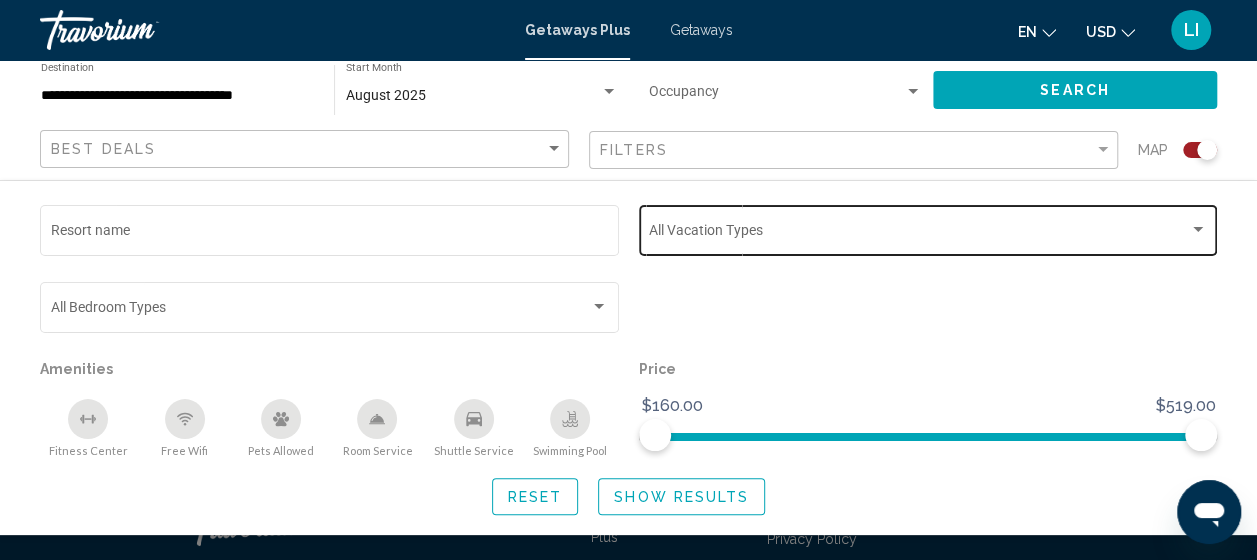 click at bounding box center (919, 234) 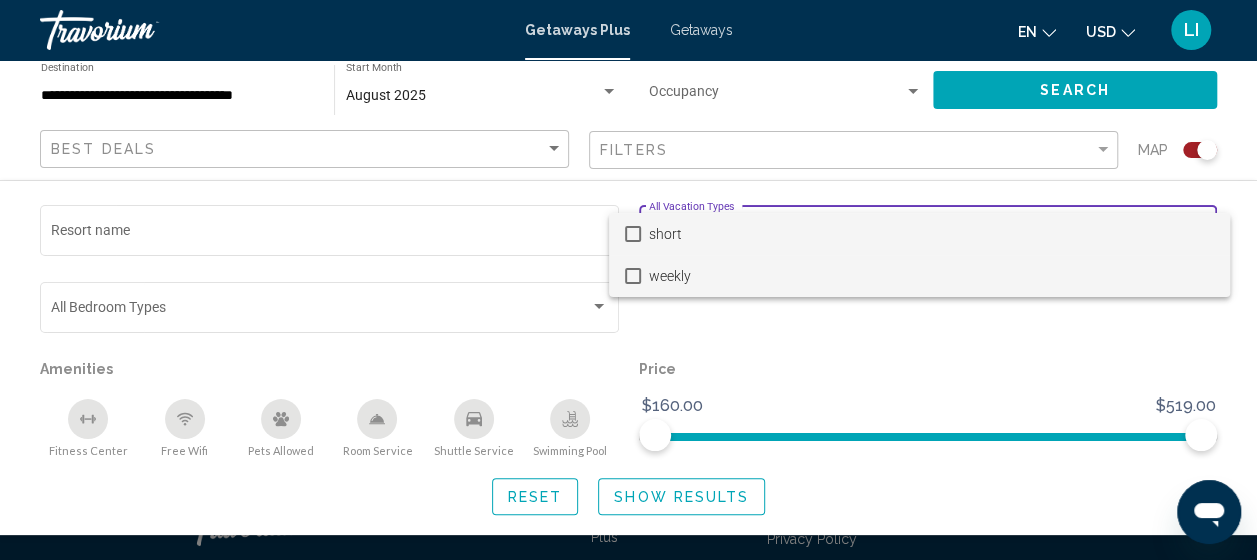 click at bounding box center (633, 276) 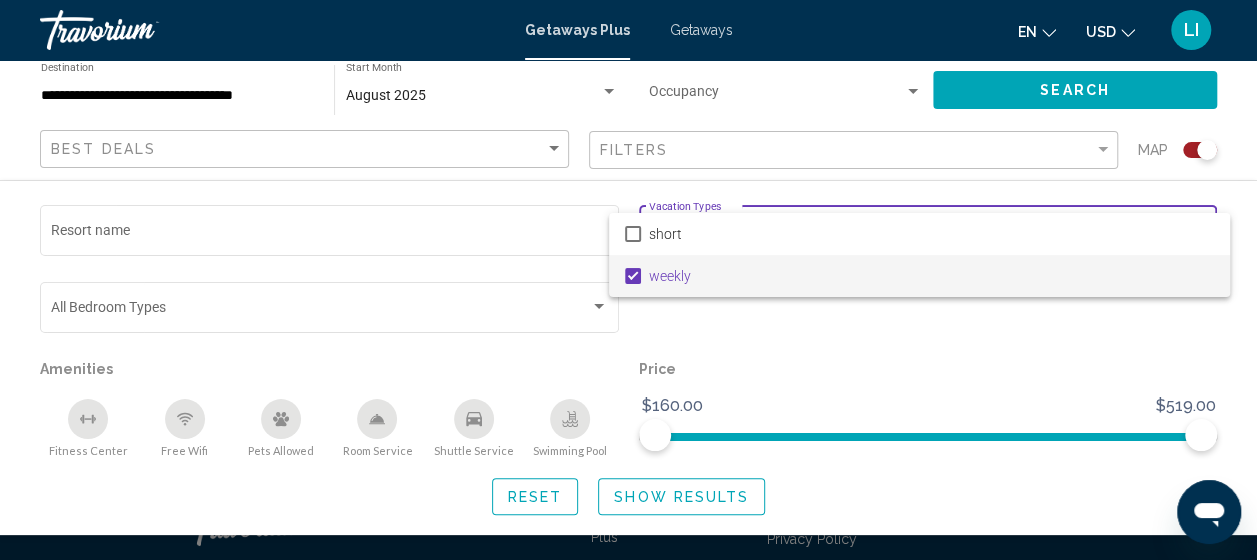 click at bounding box center [628, 280] 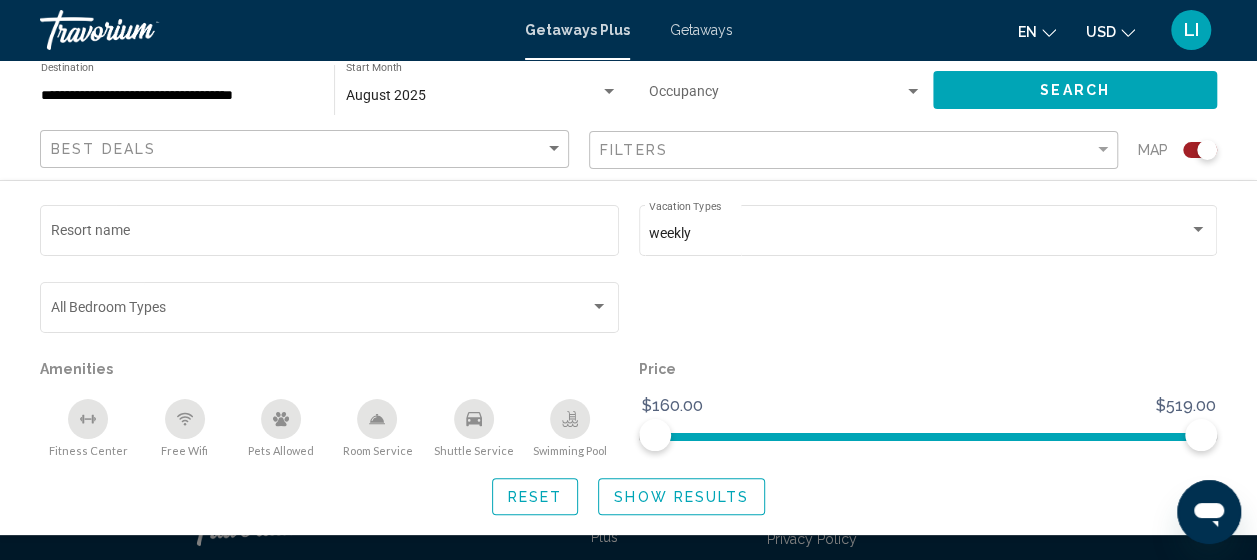 click on "Show Results" 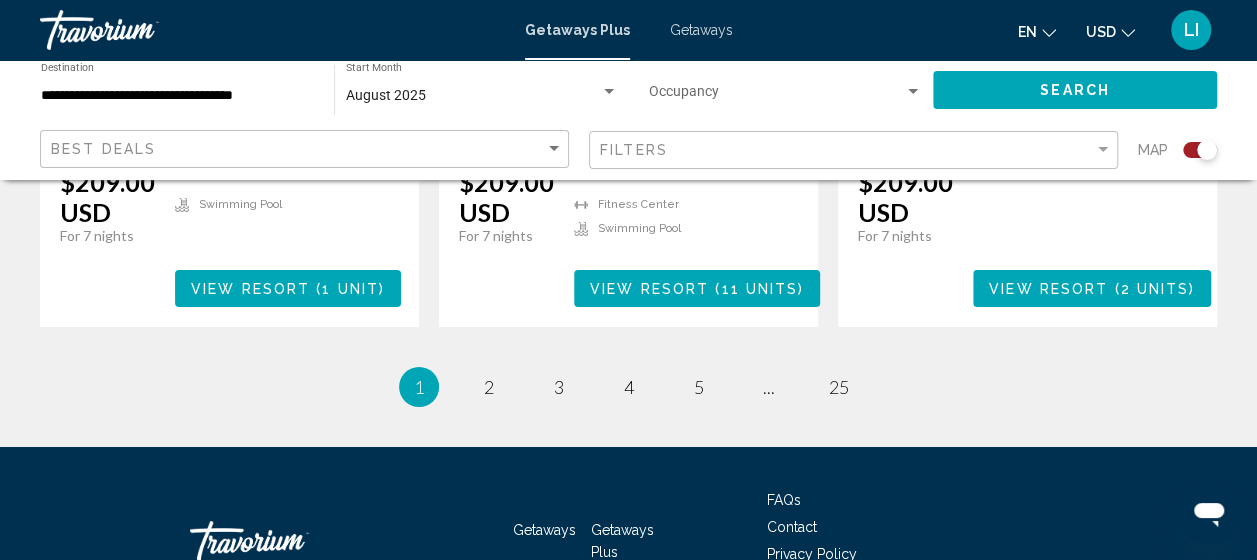 scroll, scrollTop: 3400, scrollLeft: 0, axis: vertical 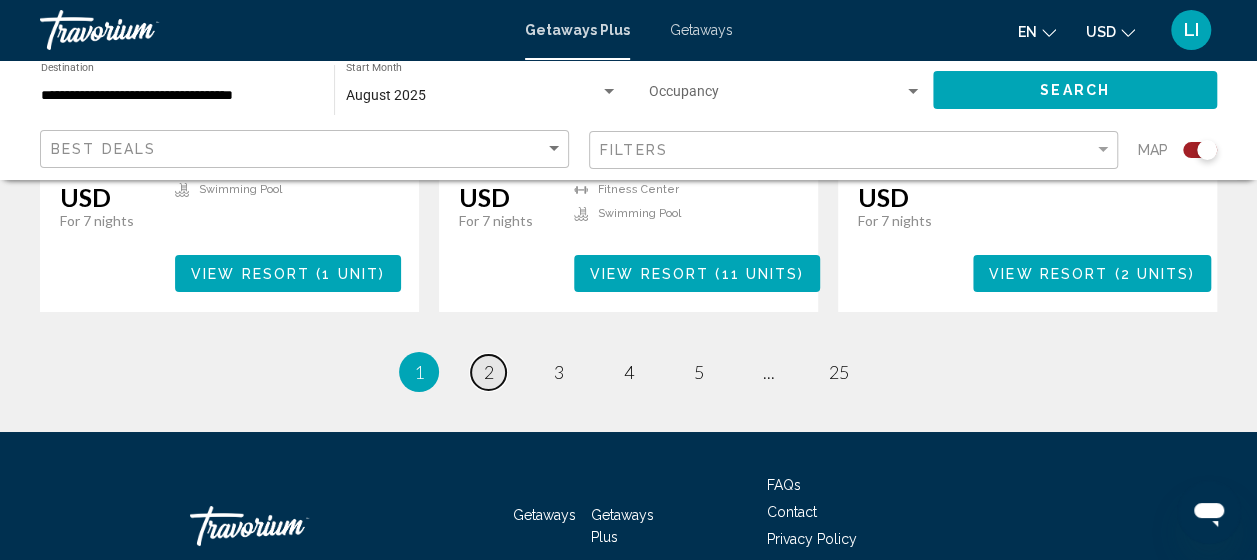 click on "2" at bounding box center [489, 372] 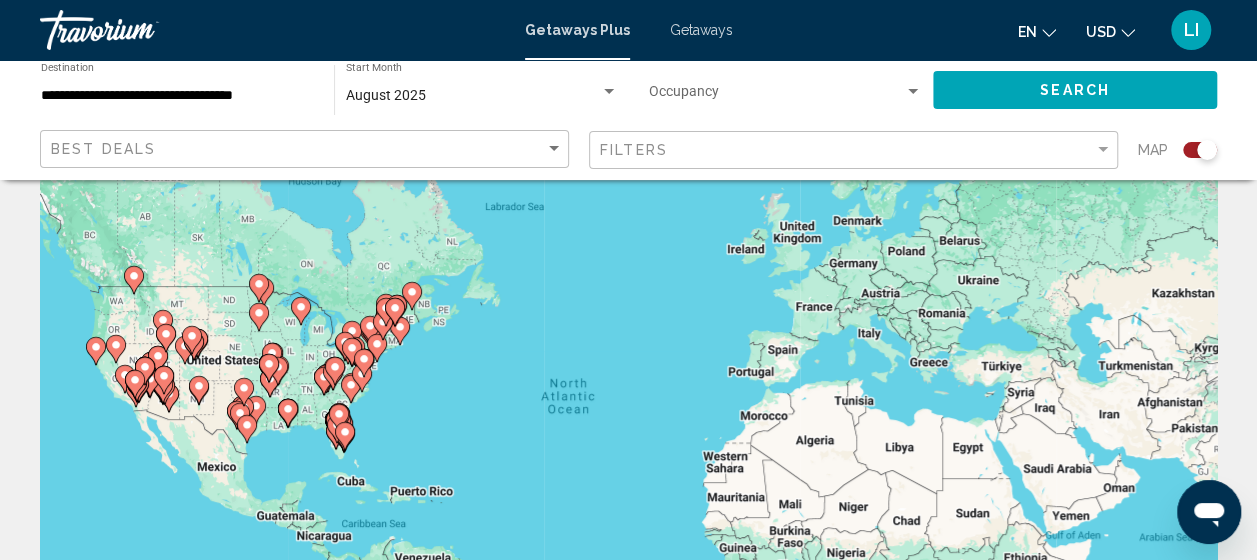 scroll, scrollTop: 100, scrollLeft: 0, axis: vertical 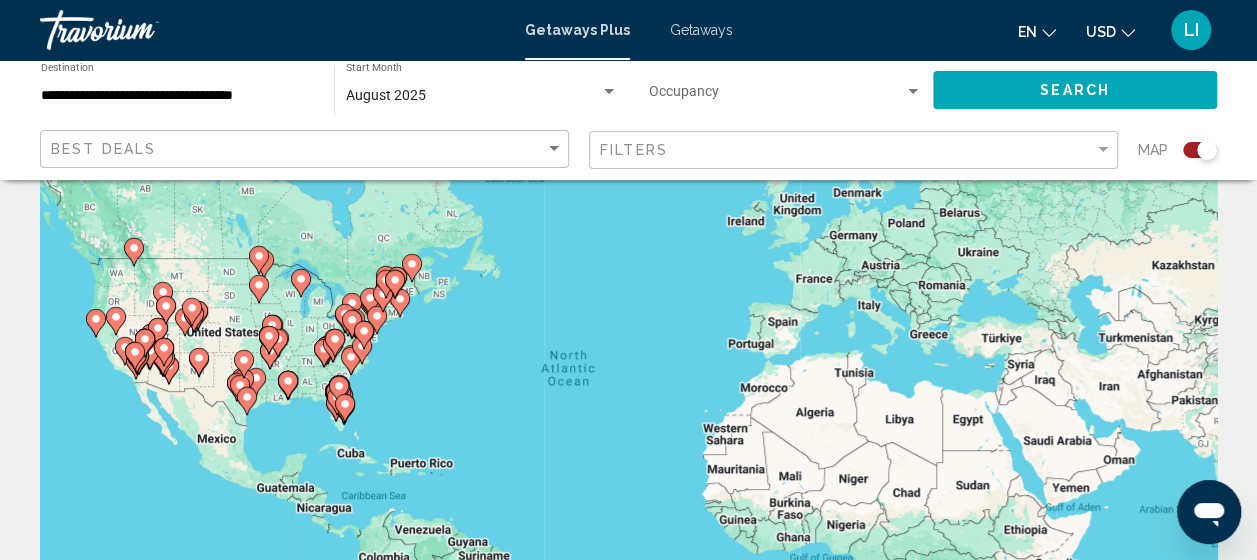 click at bounding box center [395, 284] 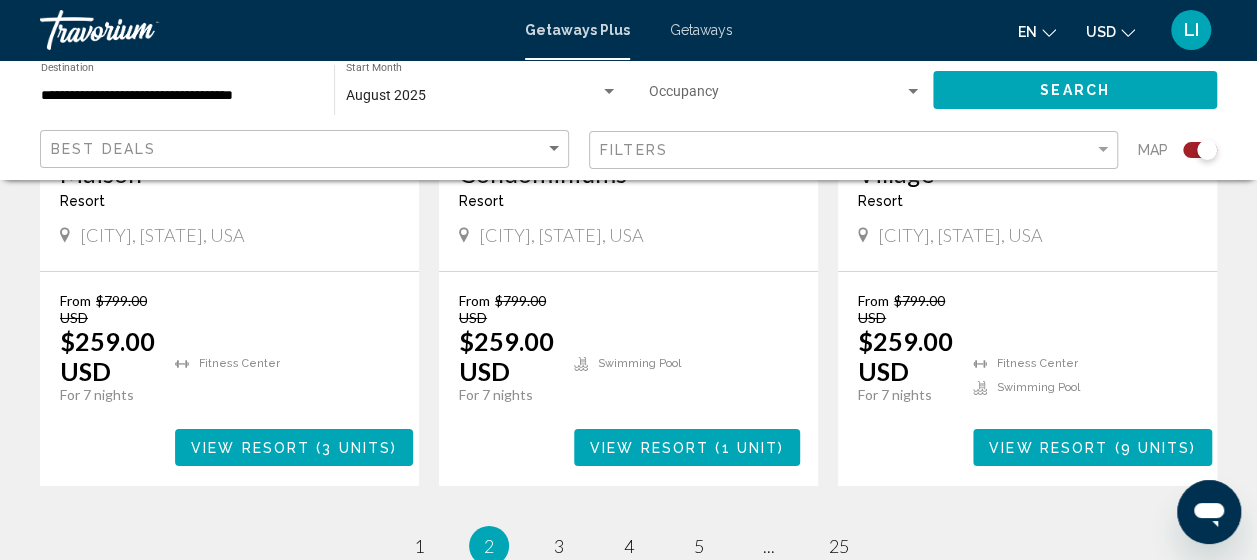 scroll, scrollTop: 3300, scrollLeft: 0, axis: vertical 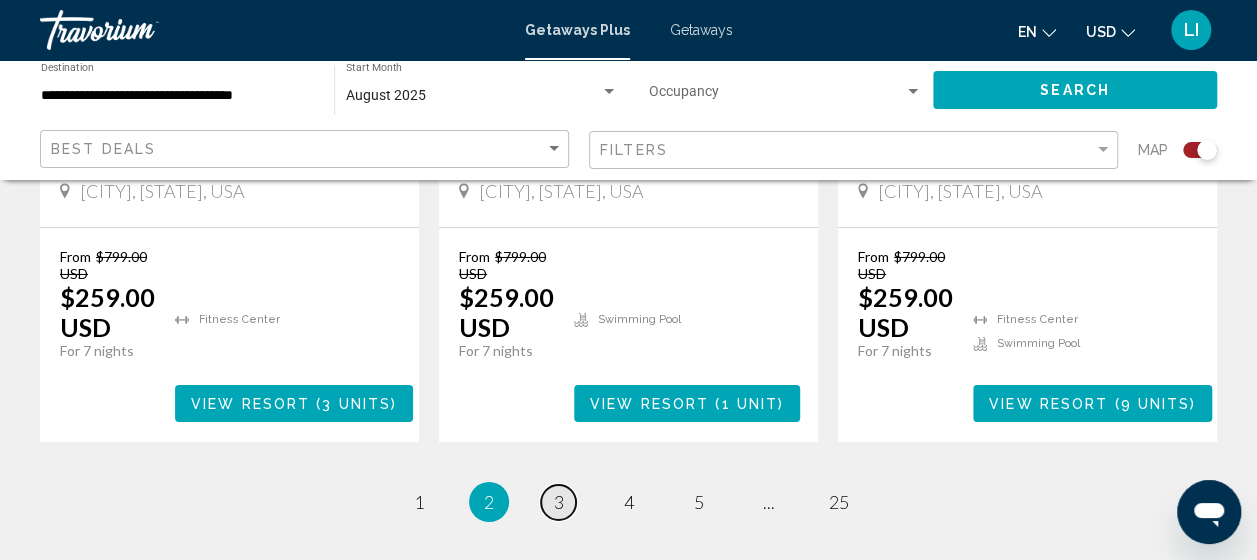 click on "3" at bounding box center (559, 502) 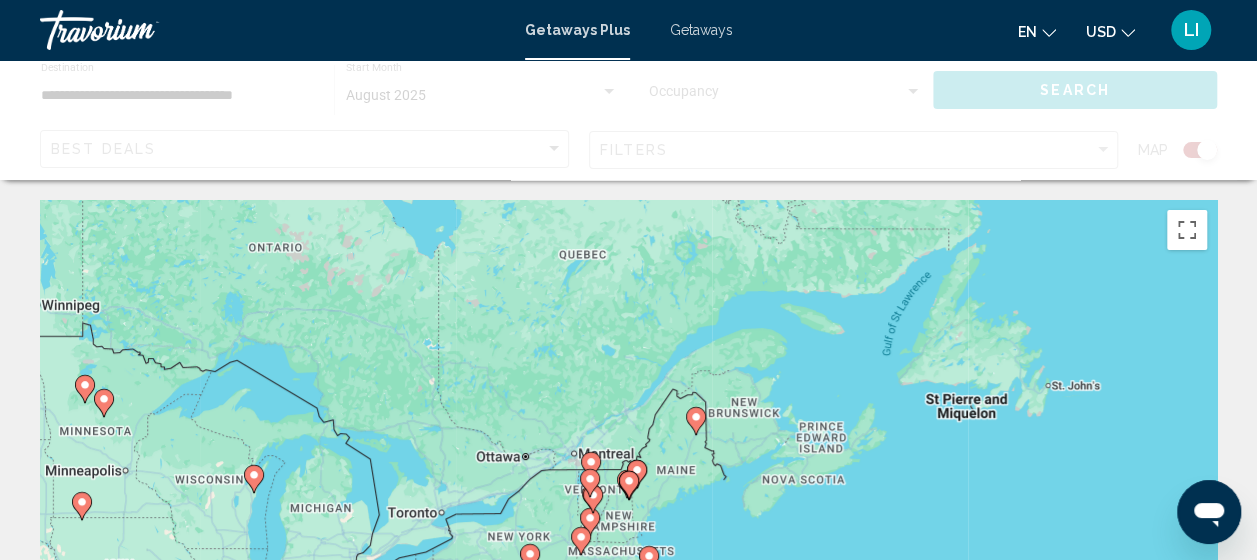 scroll, scrollTop: 200, scrollLeft: 0, axis: vertical 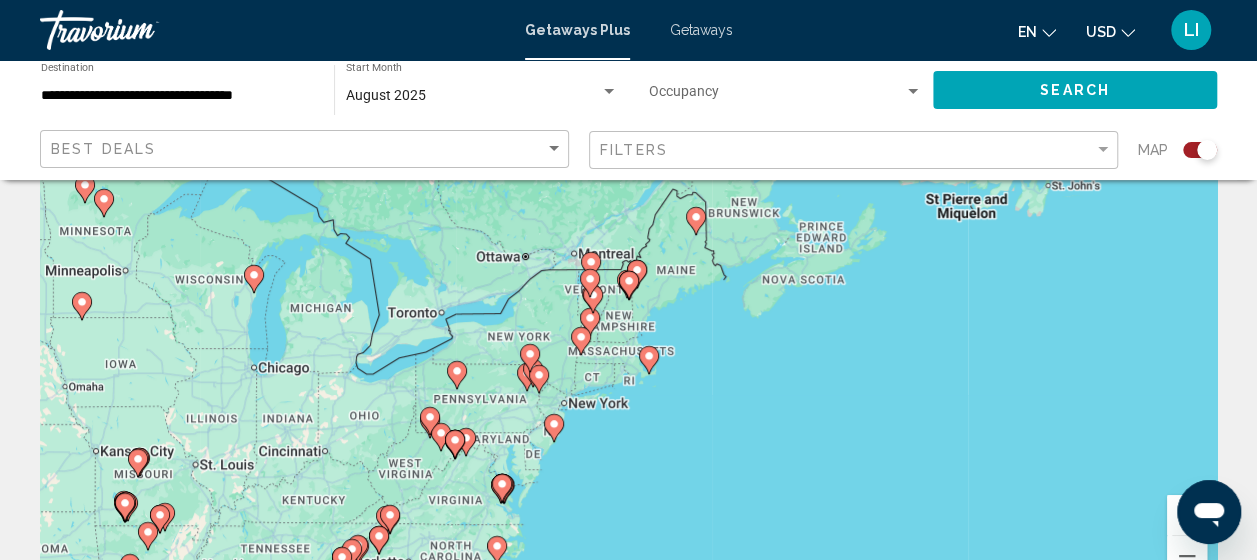 click on "To activate drag with keyboard, press Alt + Enter. Once in keyboard drag state, use the arrow keys to move the marker. To complete the drag, press the Enter key. To cancel, press Escape." at bounding box center (628, 300) 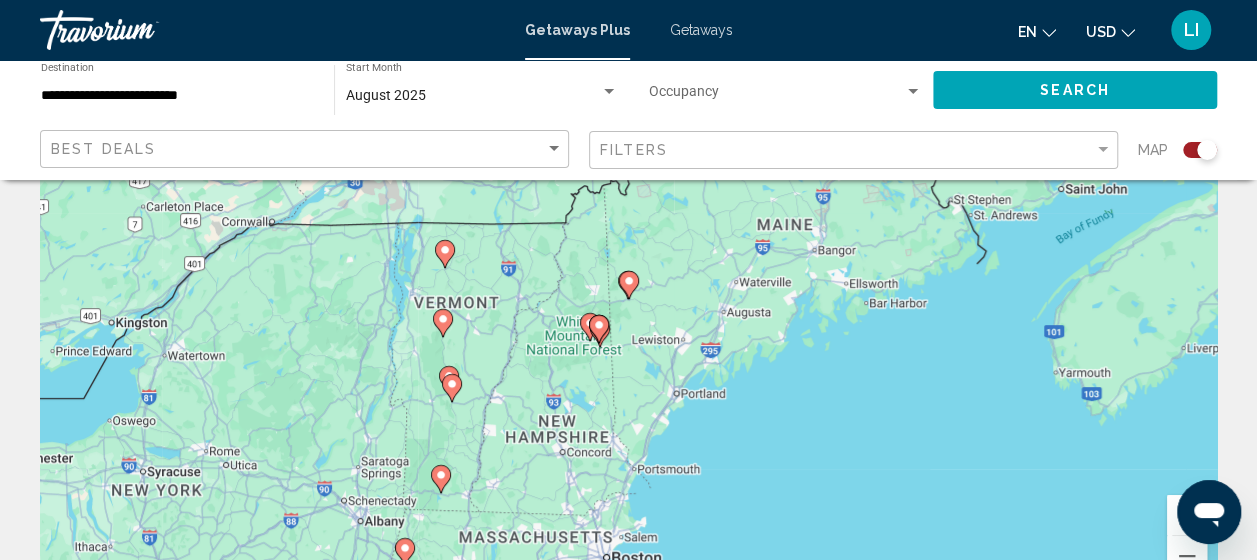 click 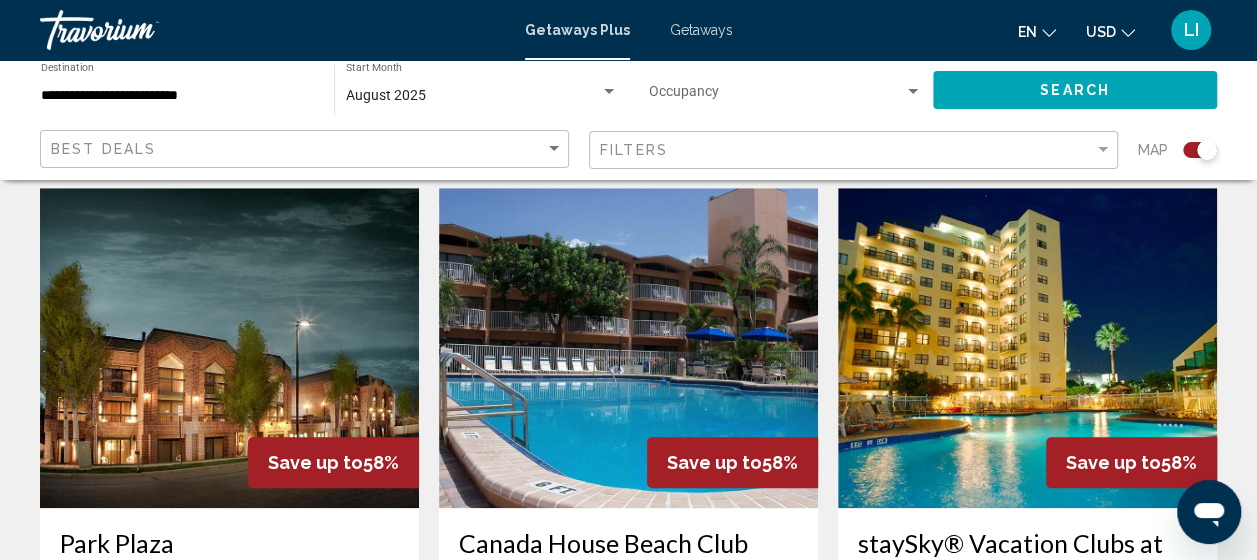 scroll, scrollTop: 700, scrollLeft: 0, axis: vertical 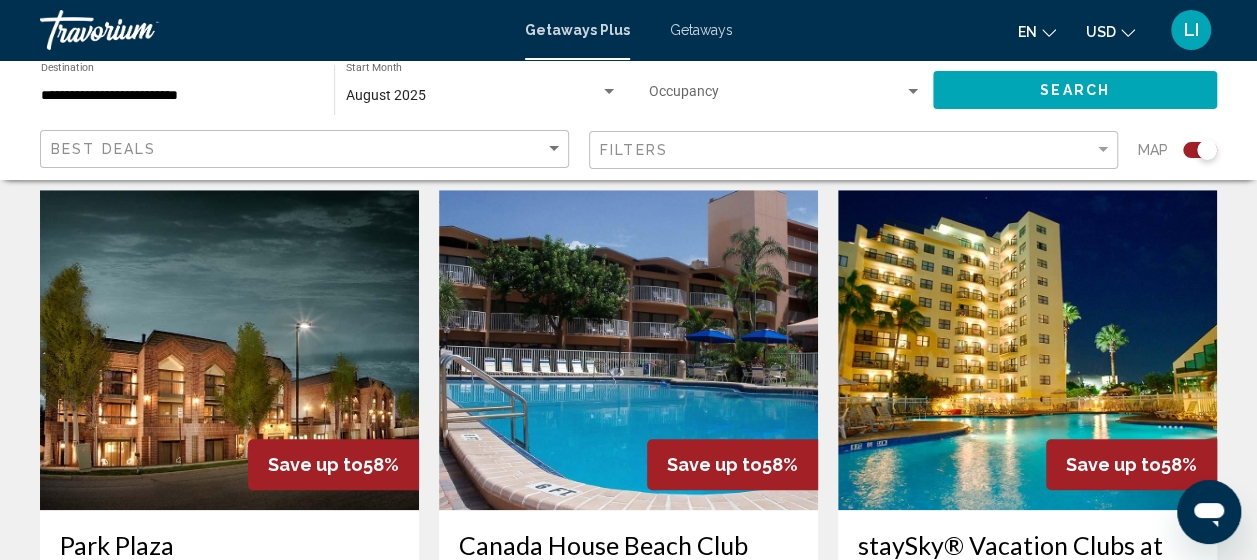 click at bounding box center [628, 350] 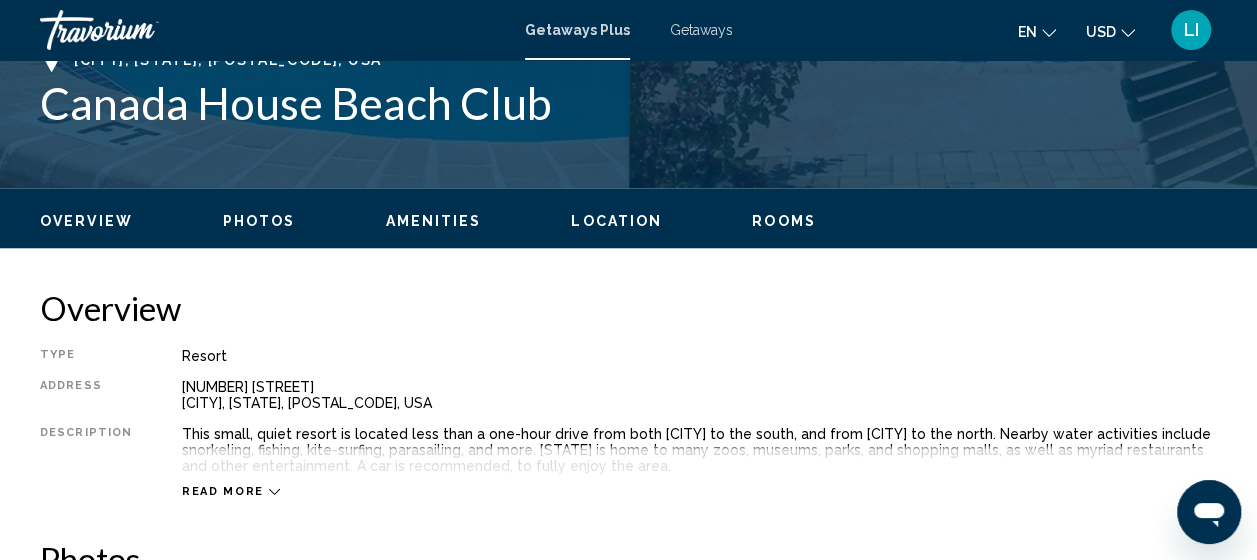 scroll, scrollTop: 854, scrollLeft: 0, axis: vertical 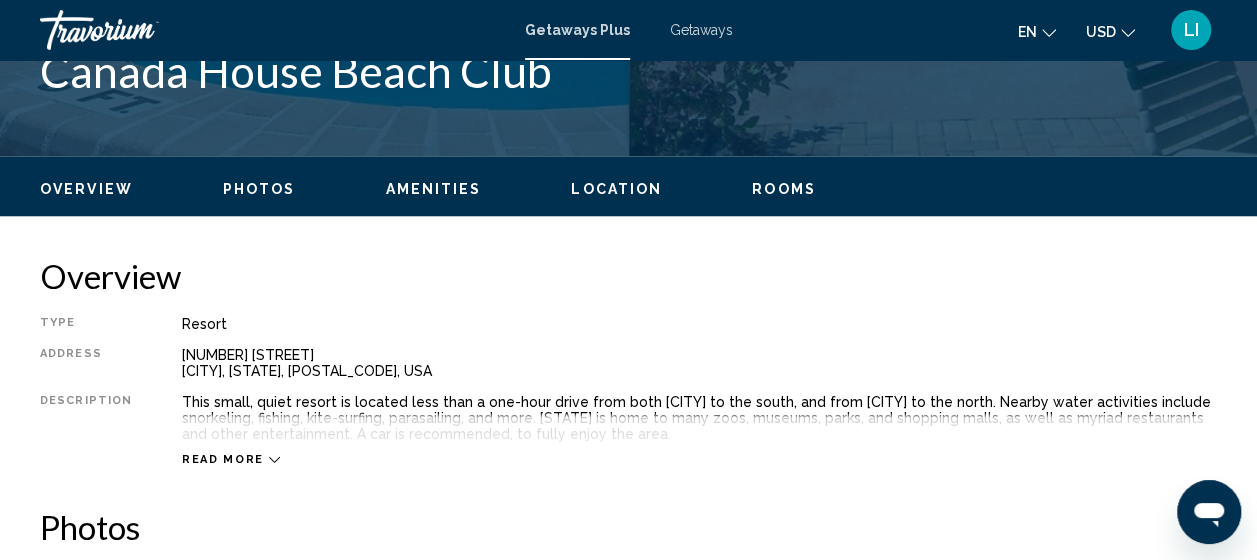 click on "Read more" at bounding box center (699, 439) 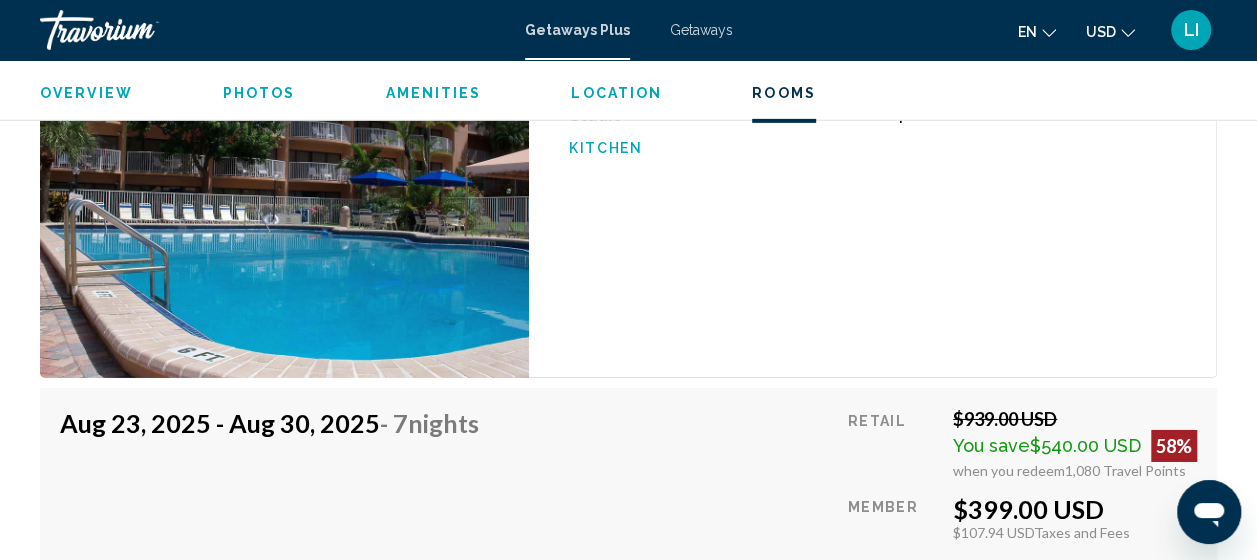scroll, scrollTop: 3108, scrollLeft: 0, axis: vertical 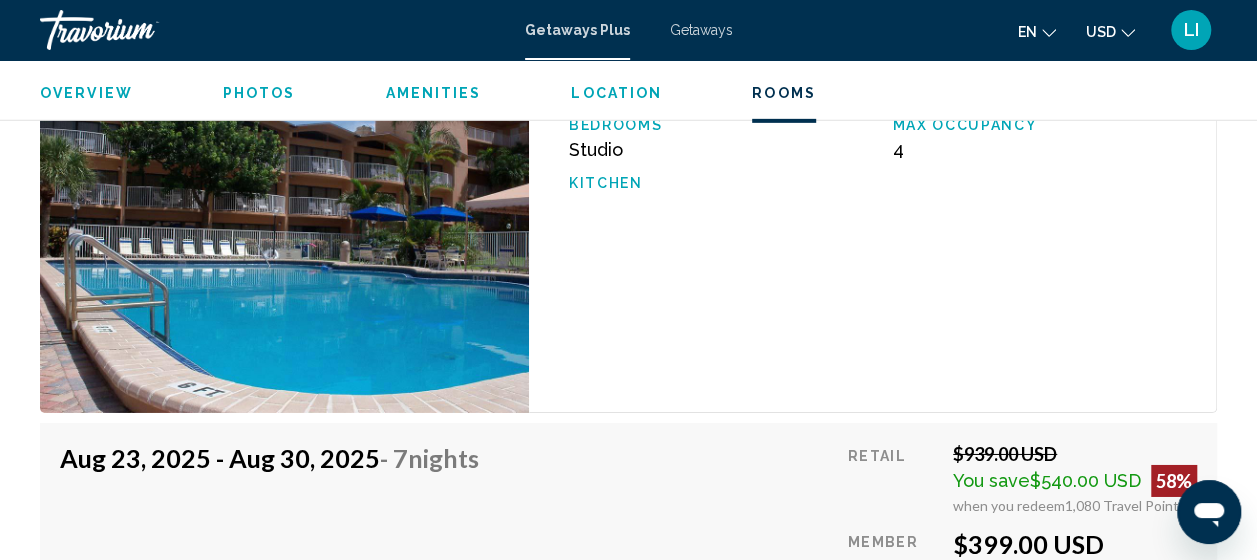 click at bounding box center (284, 229) 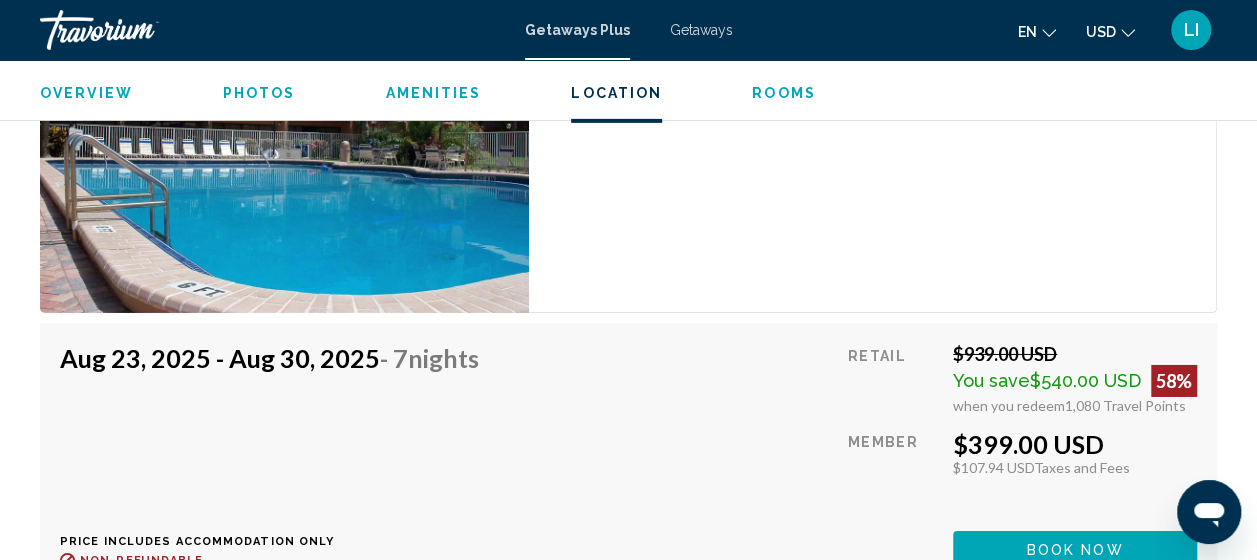 scroll, scrollTop: 3008, scrollLeft: 0, axis: vertical 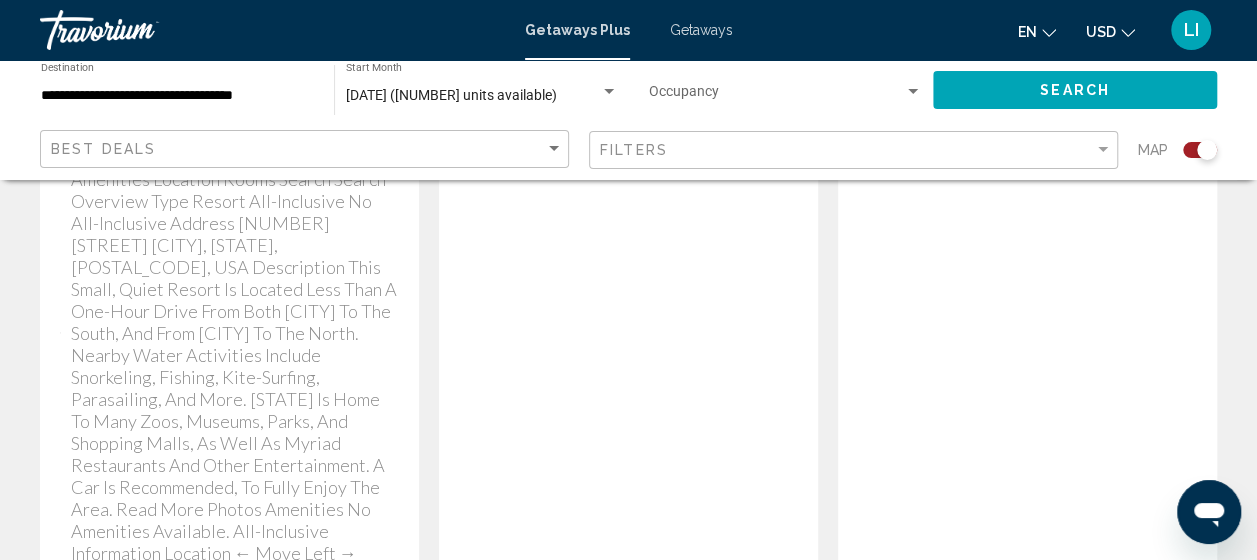 click on "4" at bounding box center (629, 886) 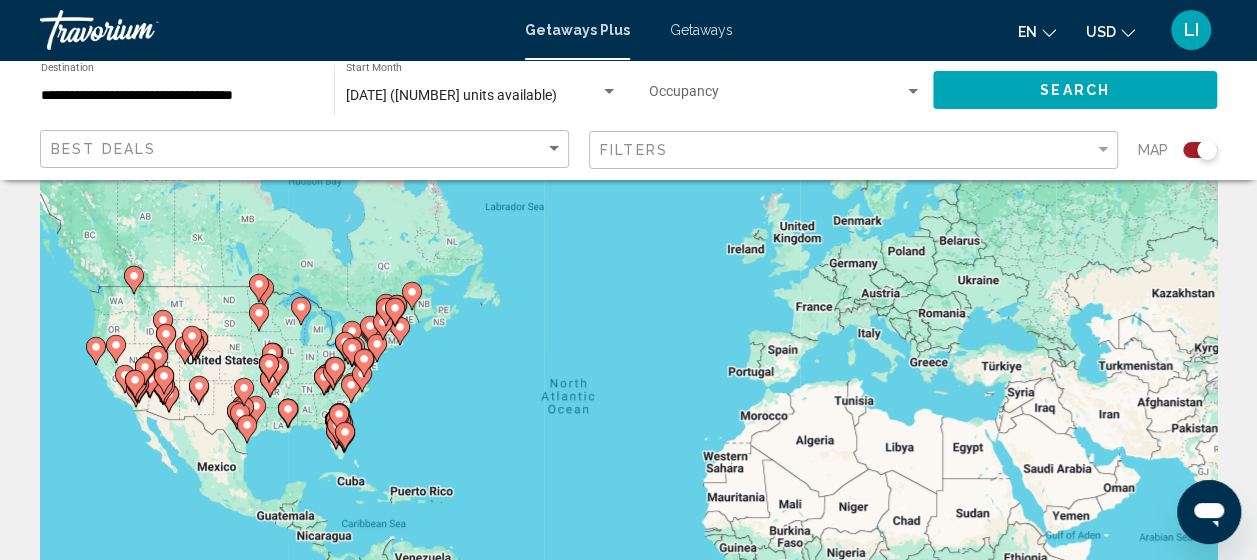 scroll, scrollTop: 100, scrollLeft: 0, axis: vertical 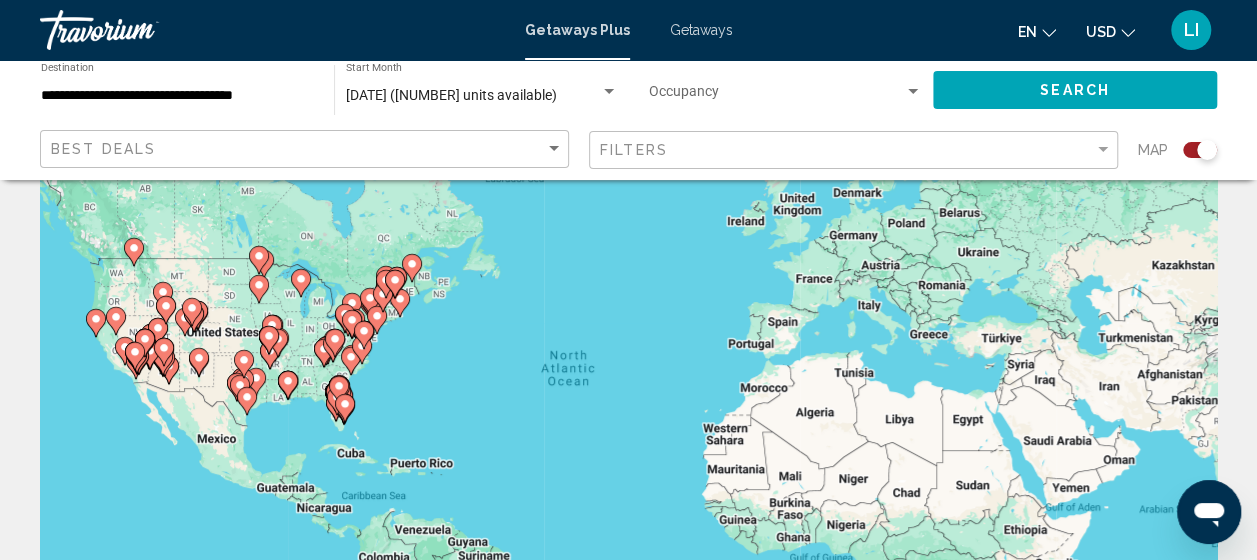 click at bounding box center (395, 284) 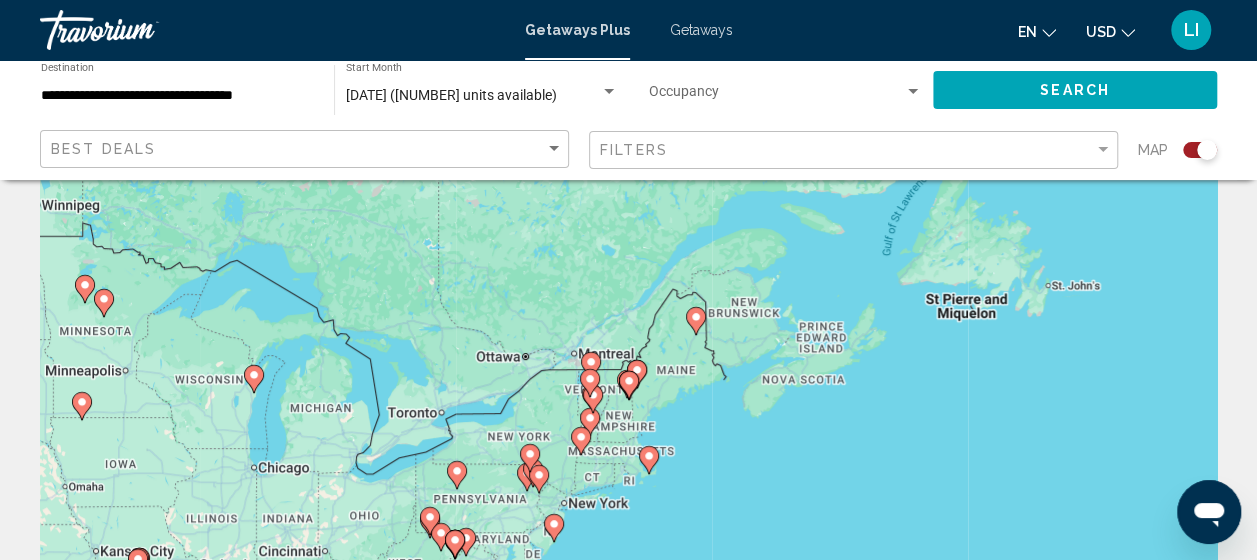 click 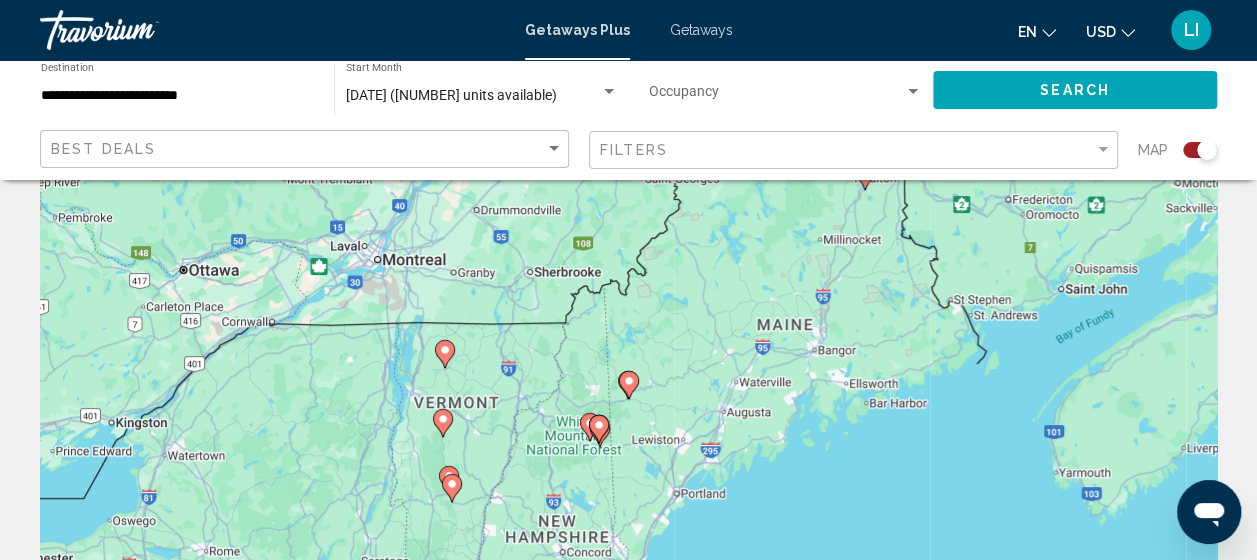 click 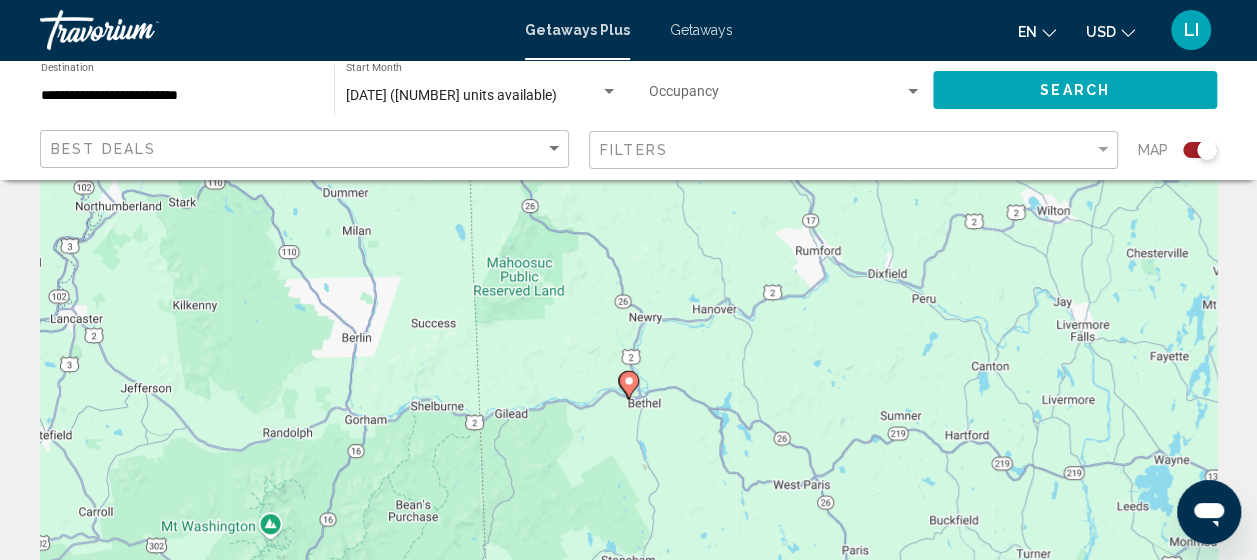 click 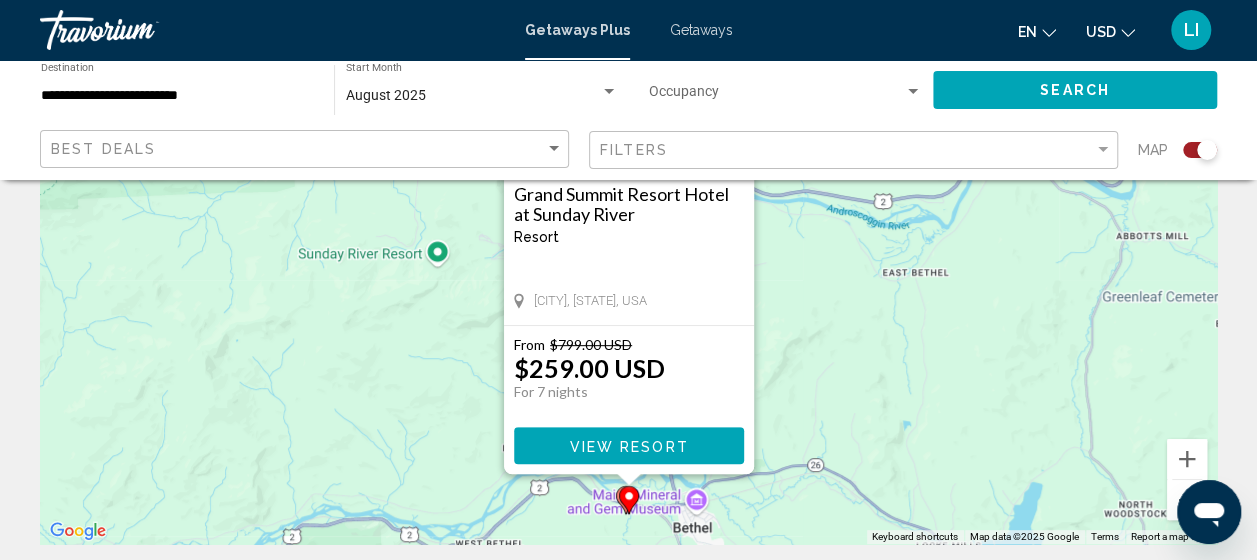 scroll, scrollTop: 300, scrollLeft: 0, axis: vertical 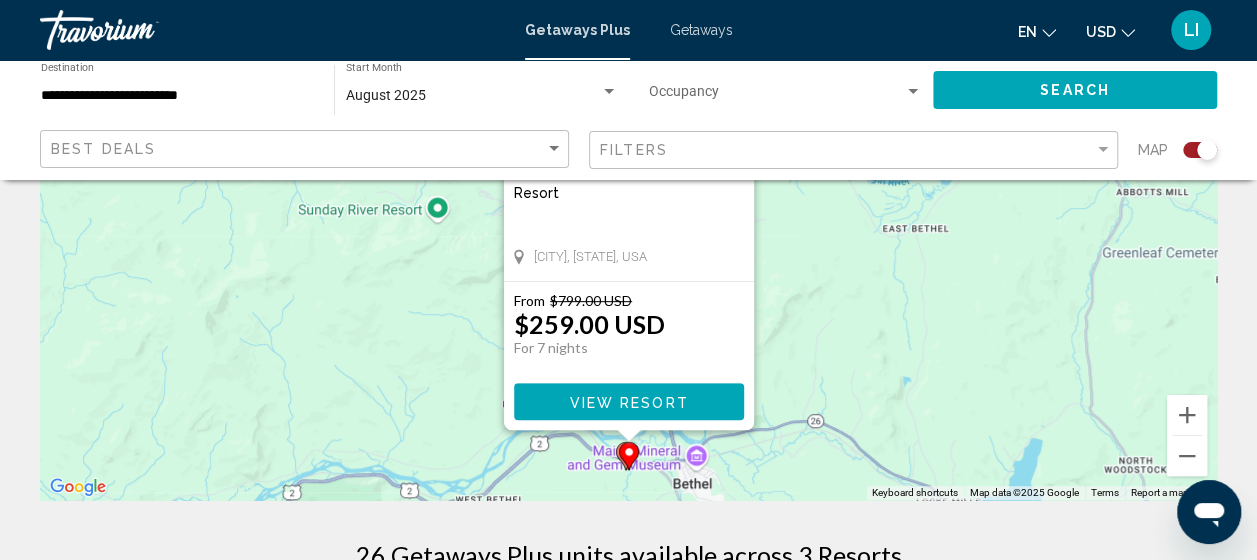click on "View Resort" at bounding box center (629, 401) 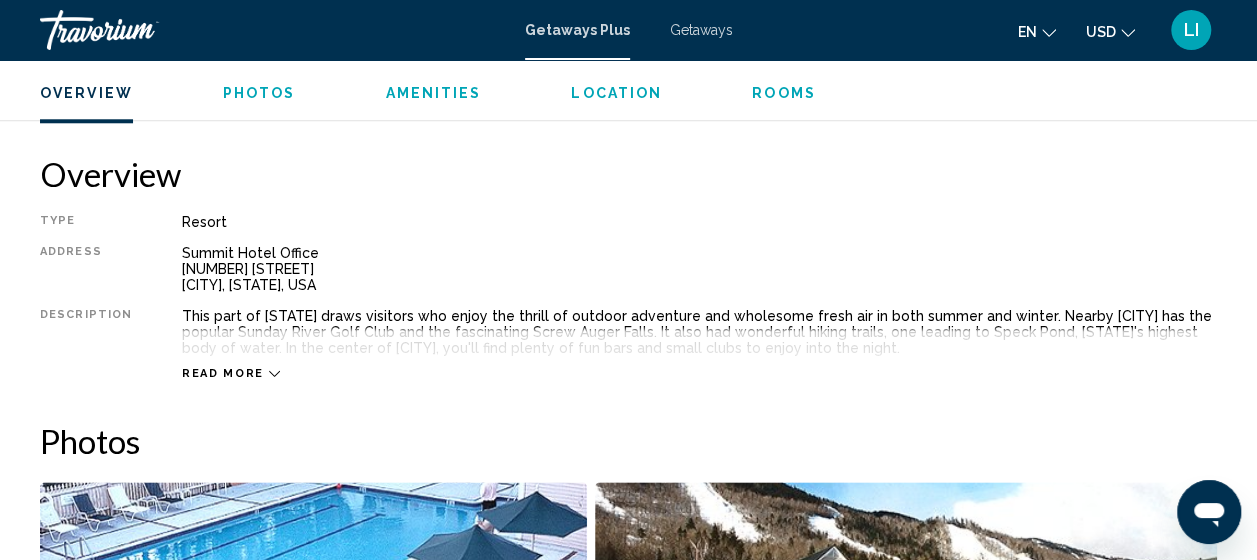 scroll, scrollTop: 1055, scrollLeft: 0, axis: vertical 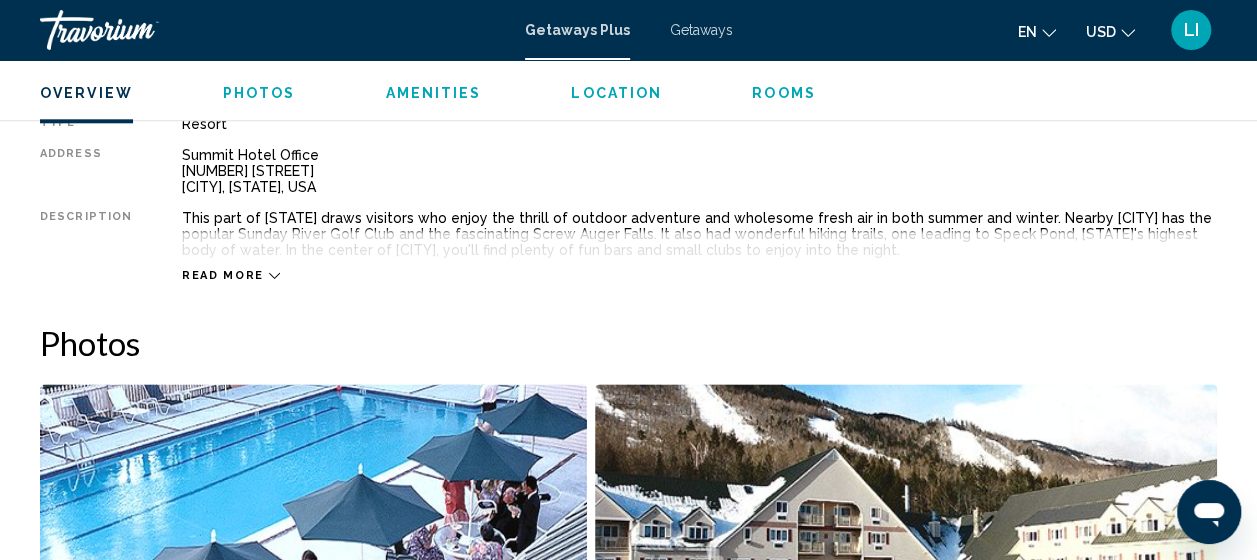 click on "Read more" at bounding box center (223, 275) 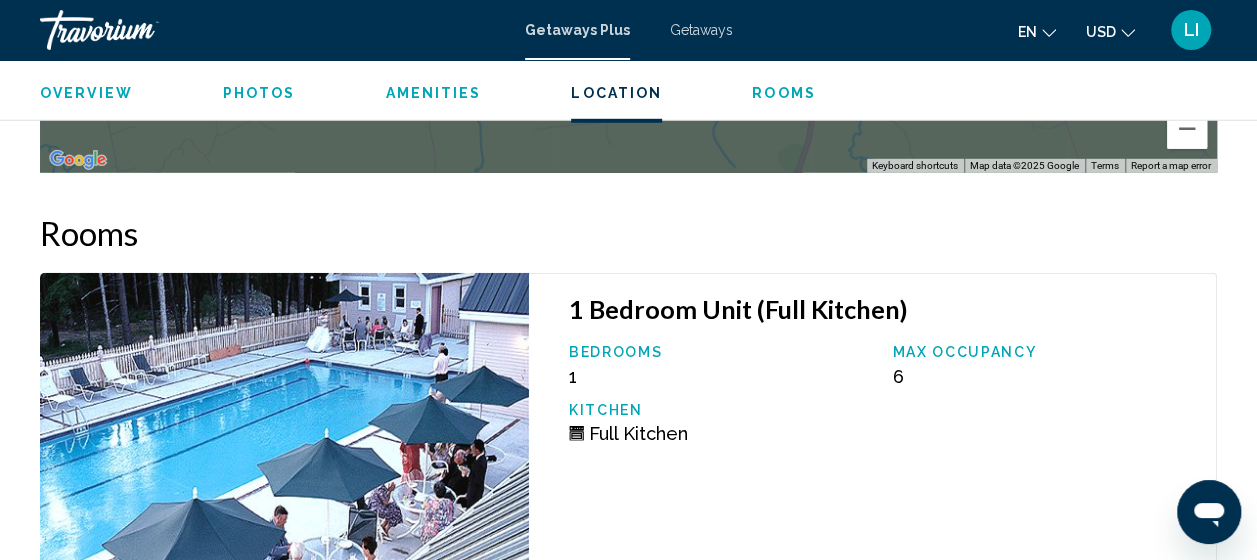 scroll, scrollTop: 3055, scrollLeft: 0, axis: vertical 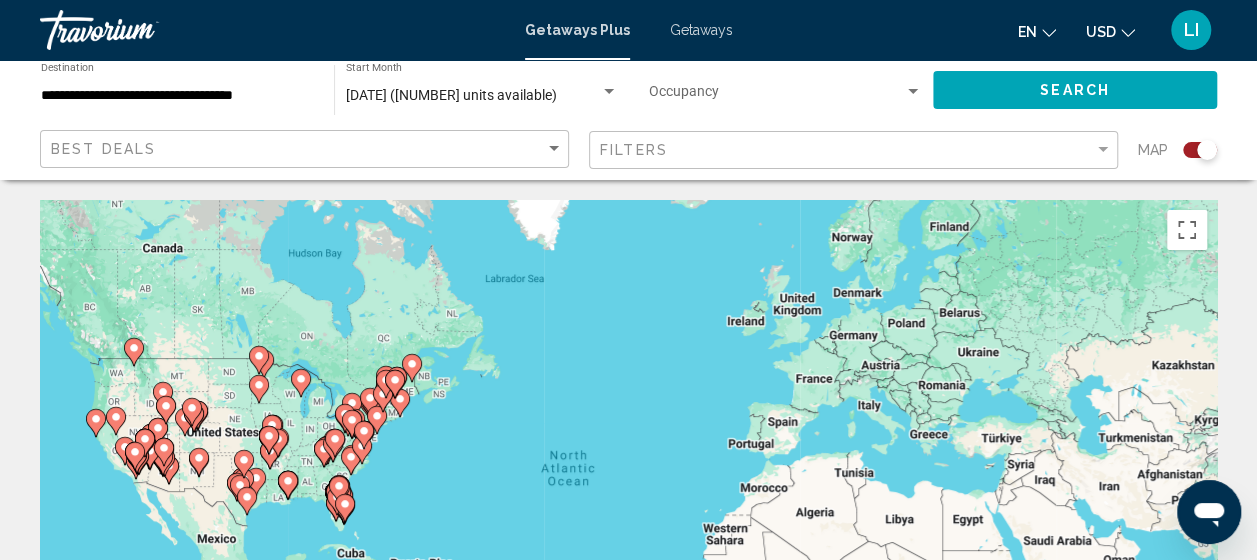 click 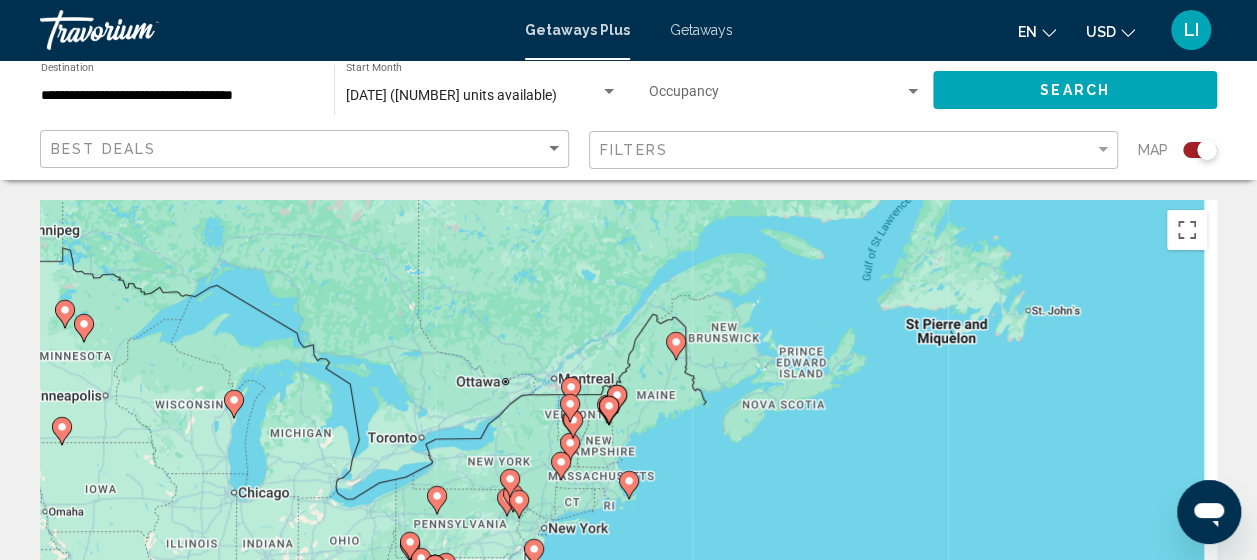 click 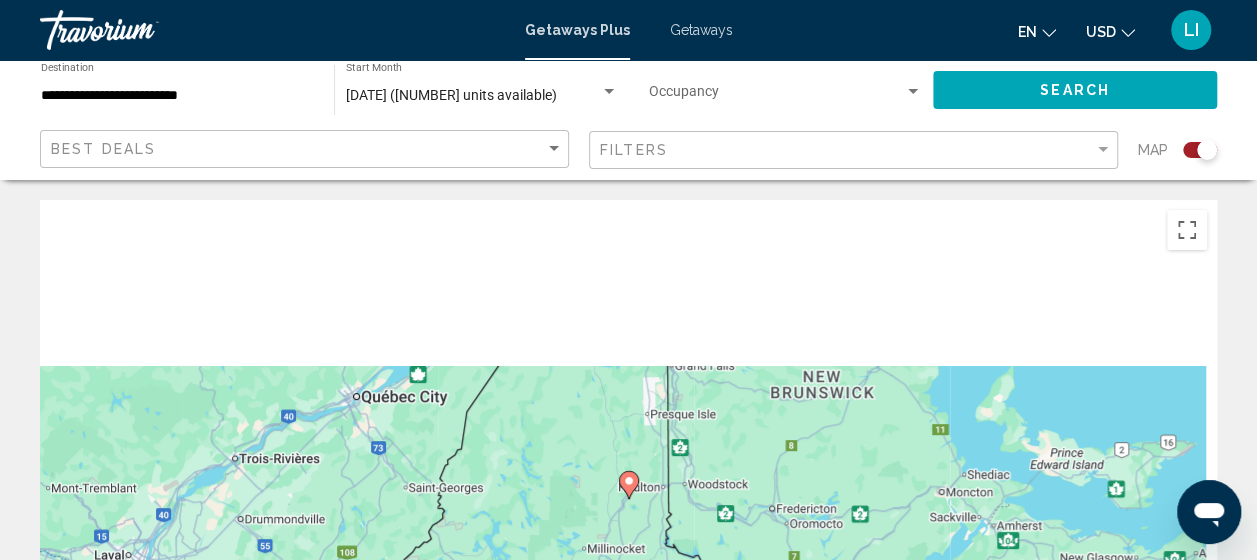 click 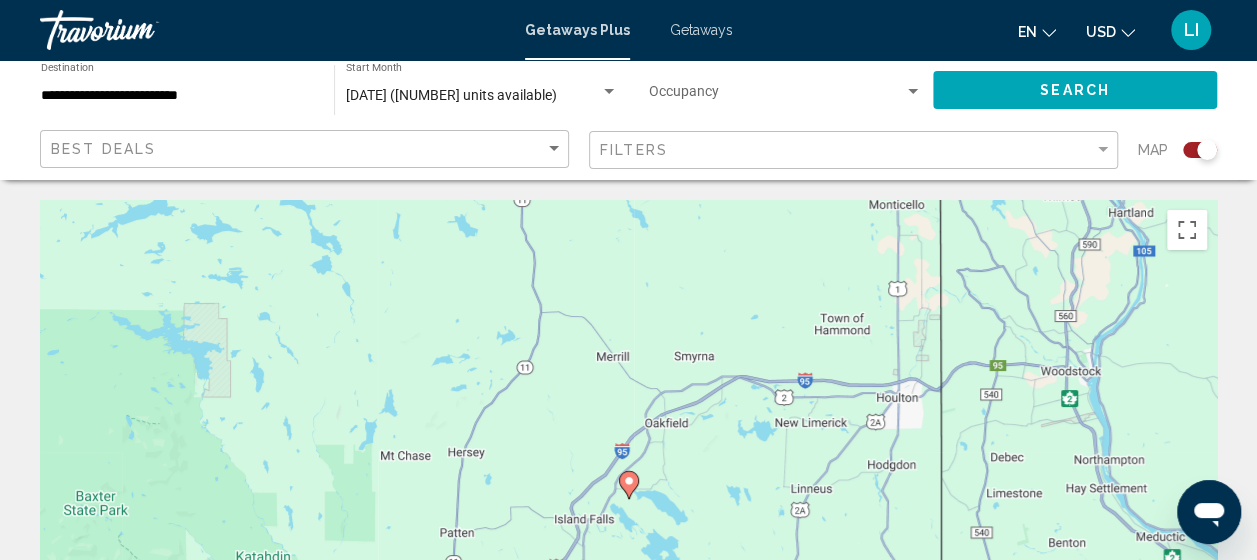 click 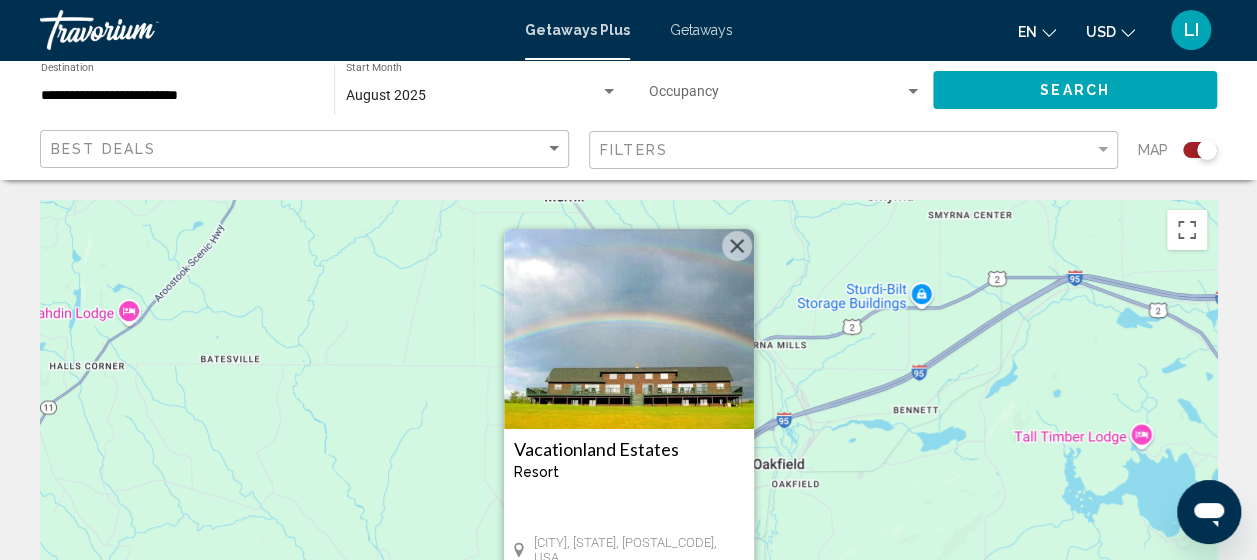 click at bounding box center (629, 329) 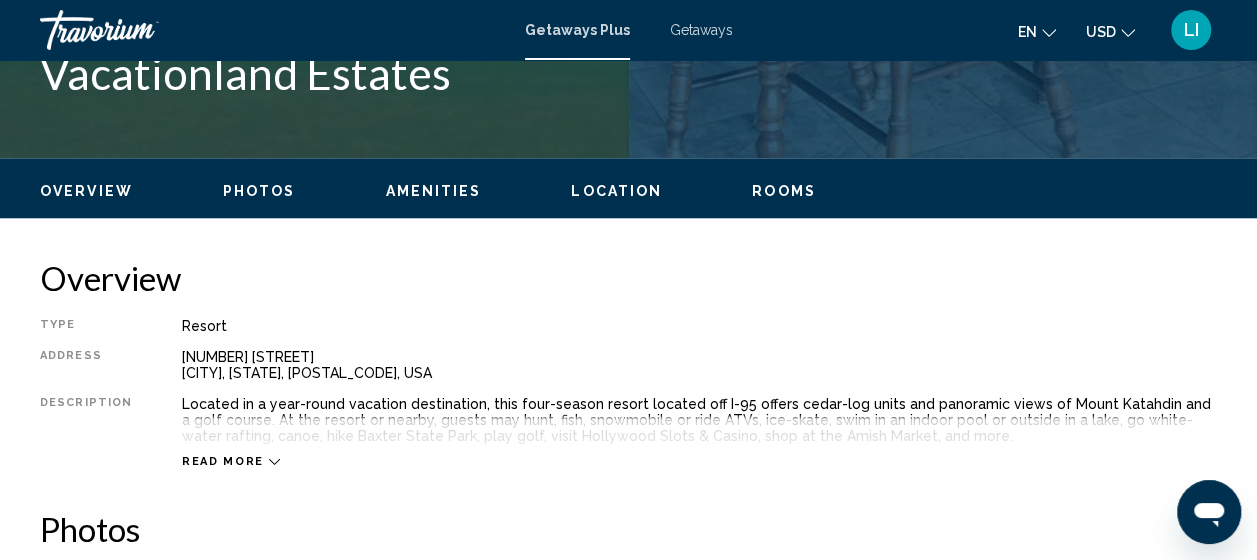 scroll, scrollTop: 855, scrollLeft: 0, axis: vertical 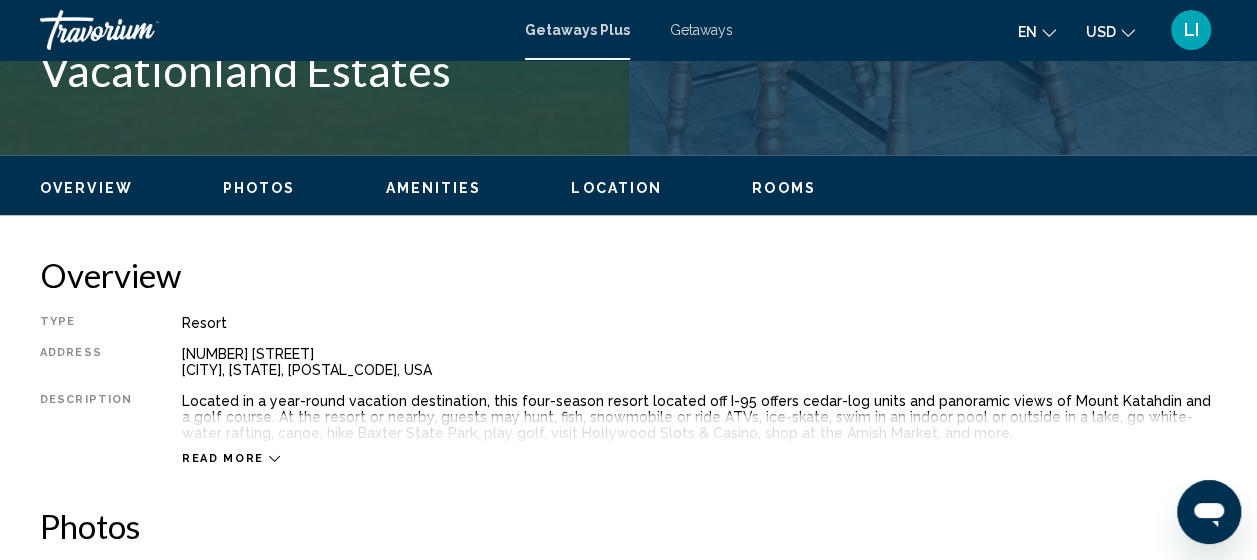 click on "Read more" at bounding box center [223, 458] 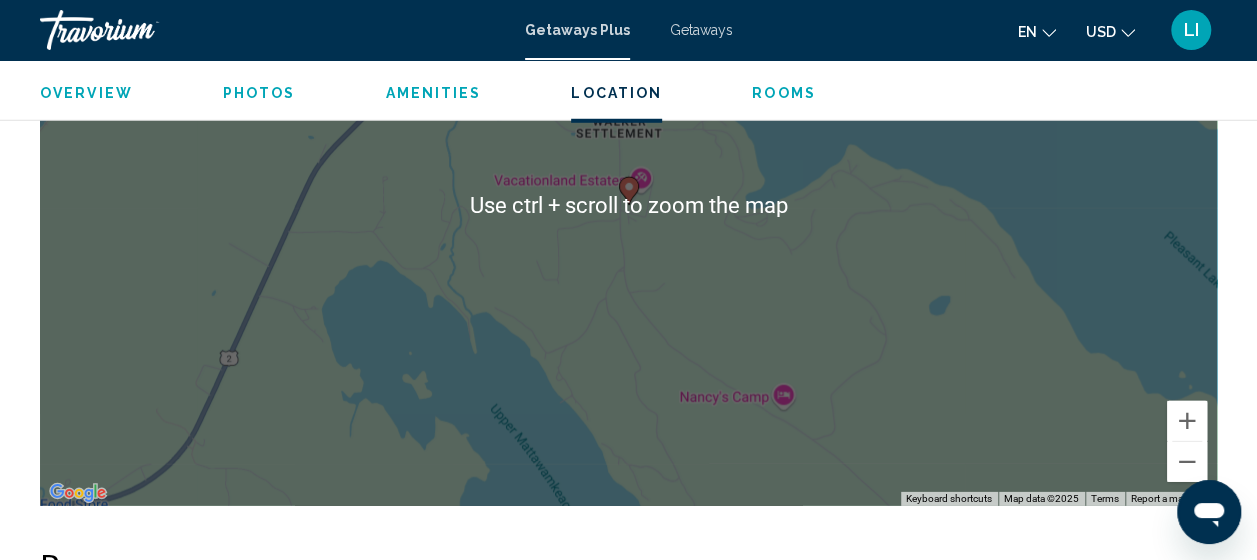 scroll, scrollTop: 2855, scrollLeft: 0, axis: vertical 